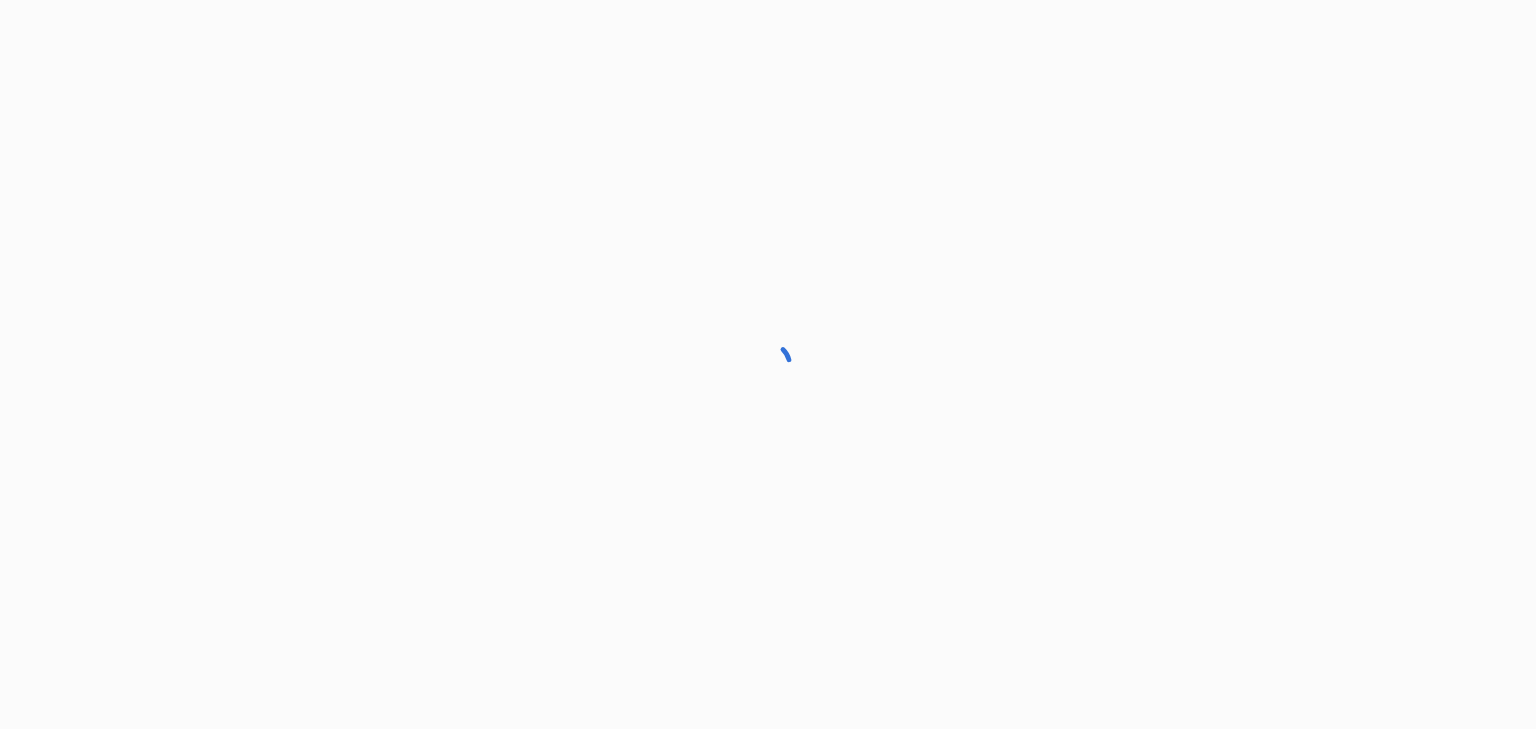 scroll, scrollTop: 0, scrollLeft: 0, axis: both 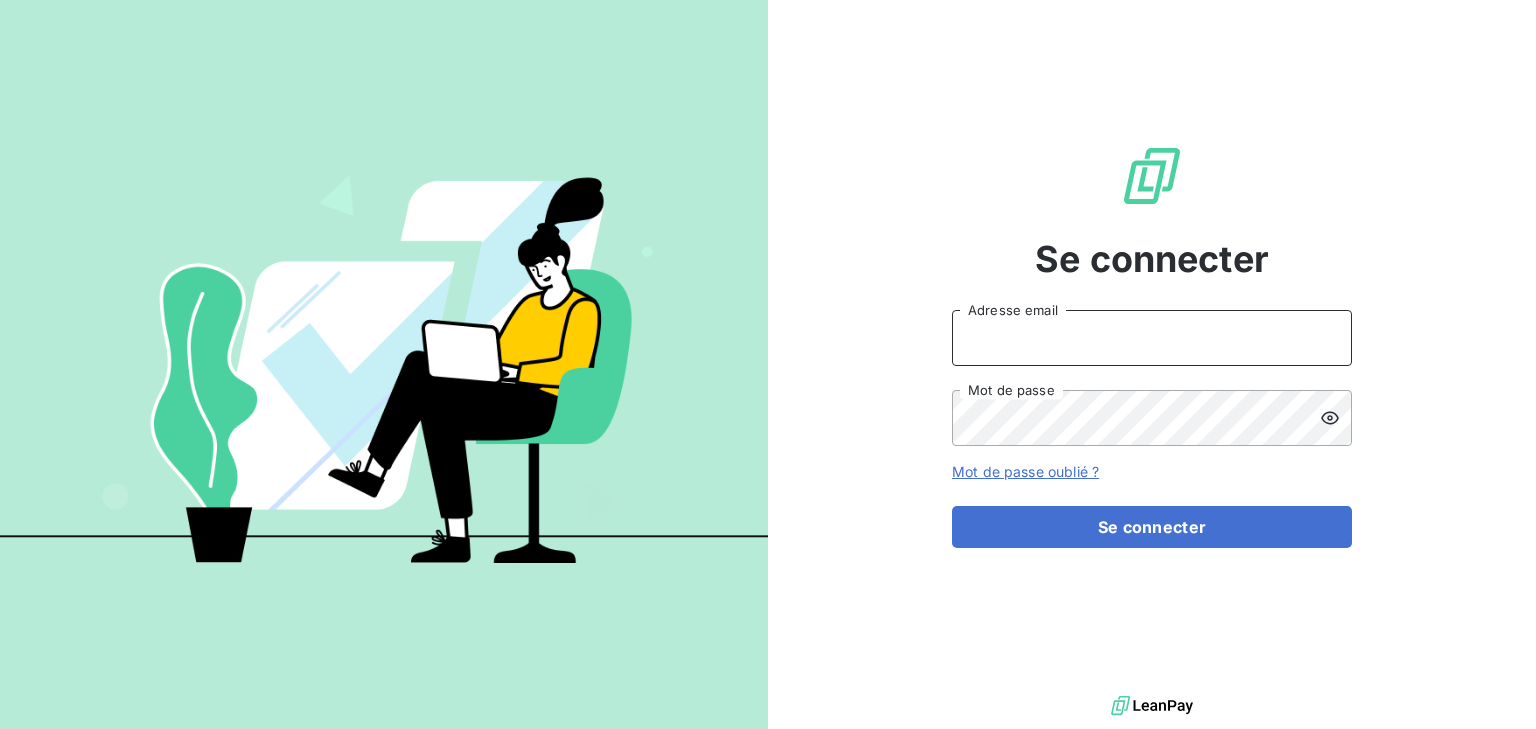 click on "Adresse email" at bounding box center (1152, 338) 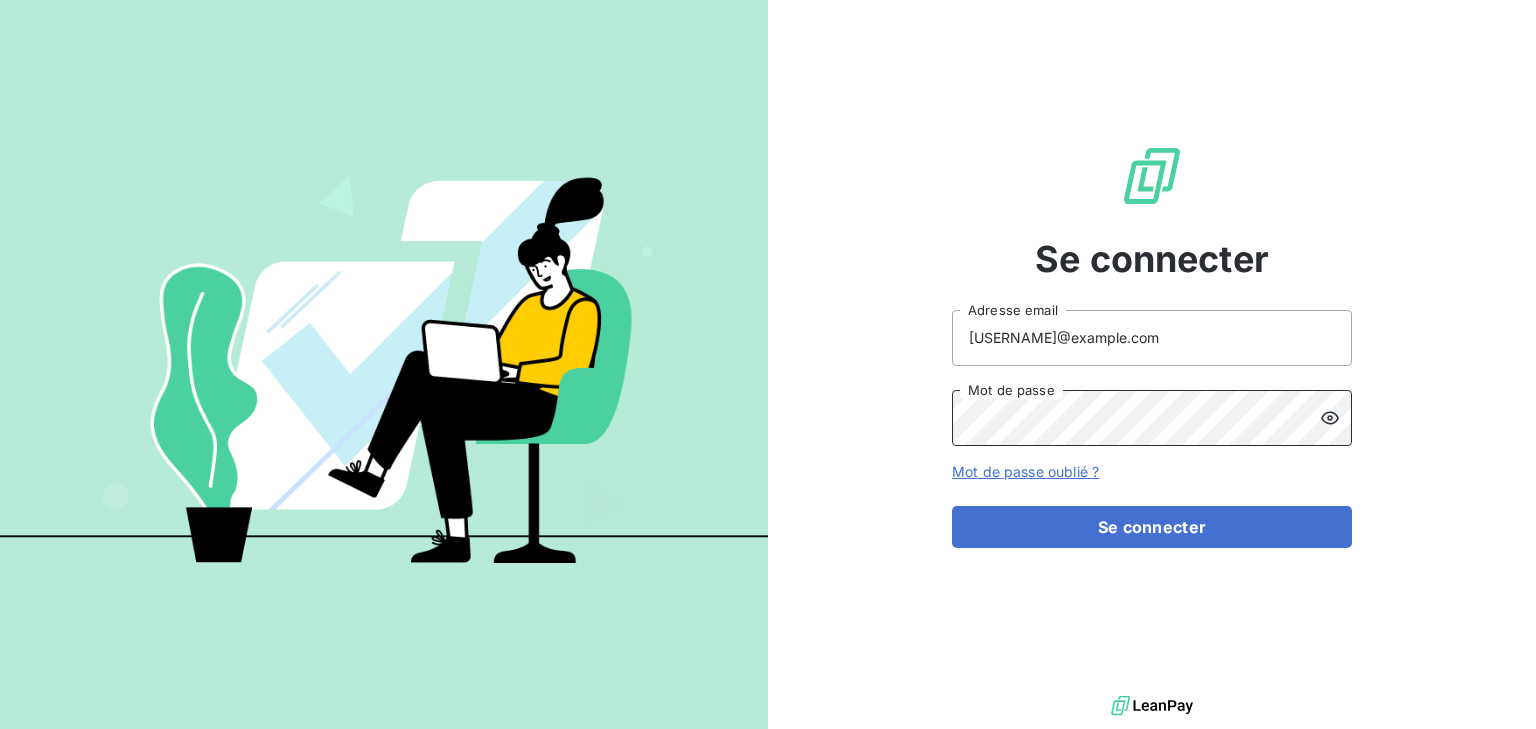 click on "Se connecter" at bounding box center (1152, 527) 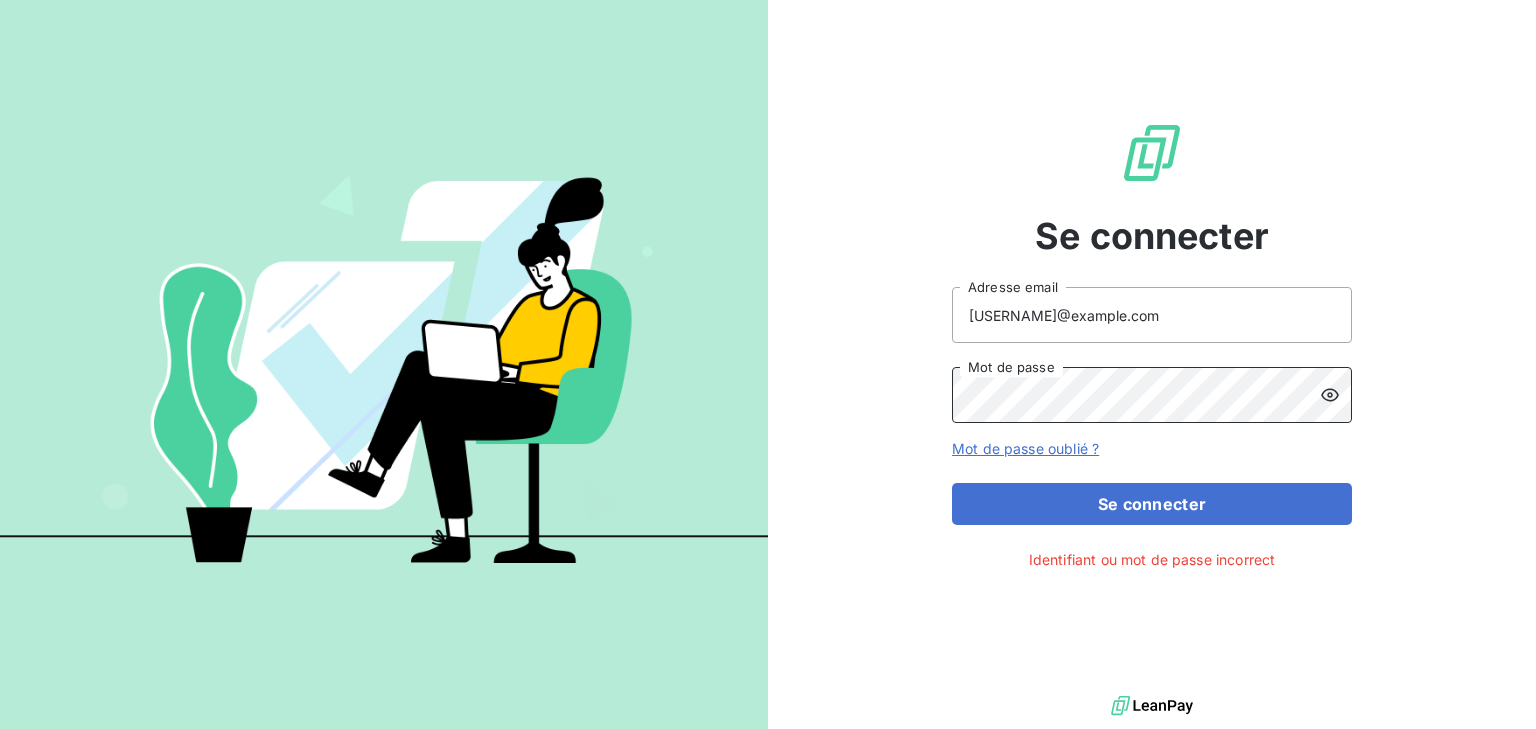 click on "Se connecter" at bounding box center [1152, 504] 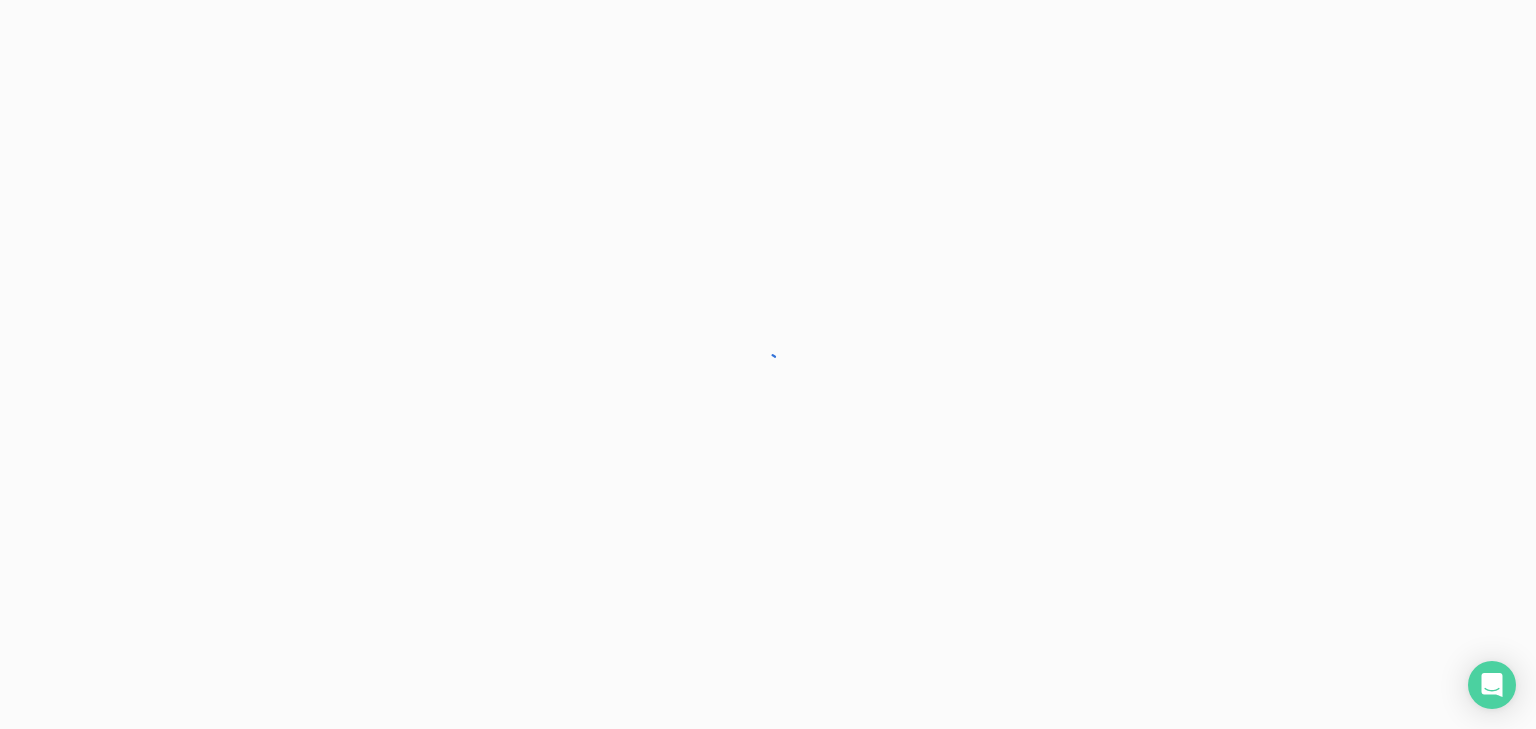 scroll, scrollTop: 0, scrollLeft: 0, axis: both 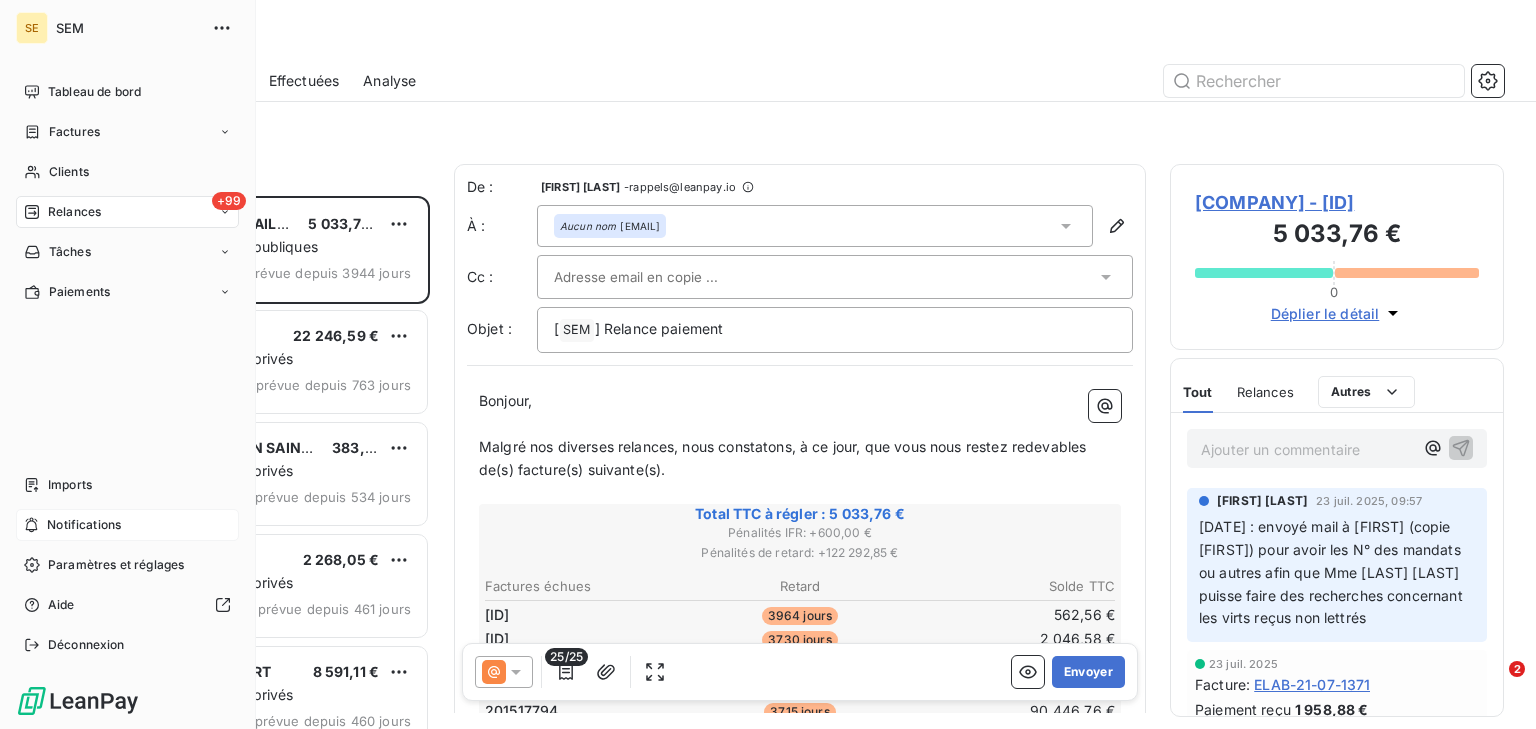 click on "Notifications" at bounding box center [84, 525] 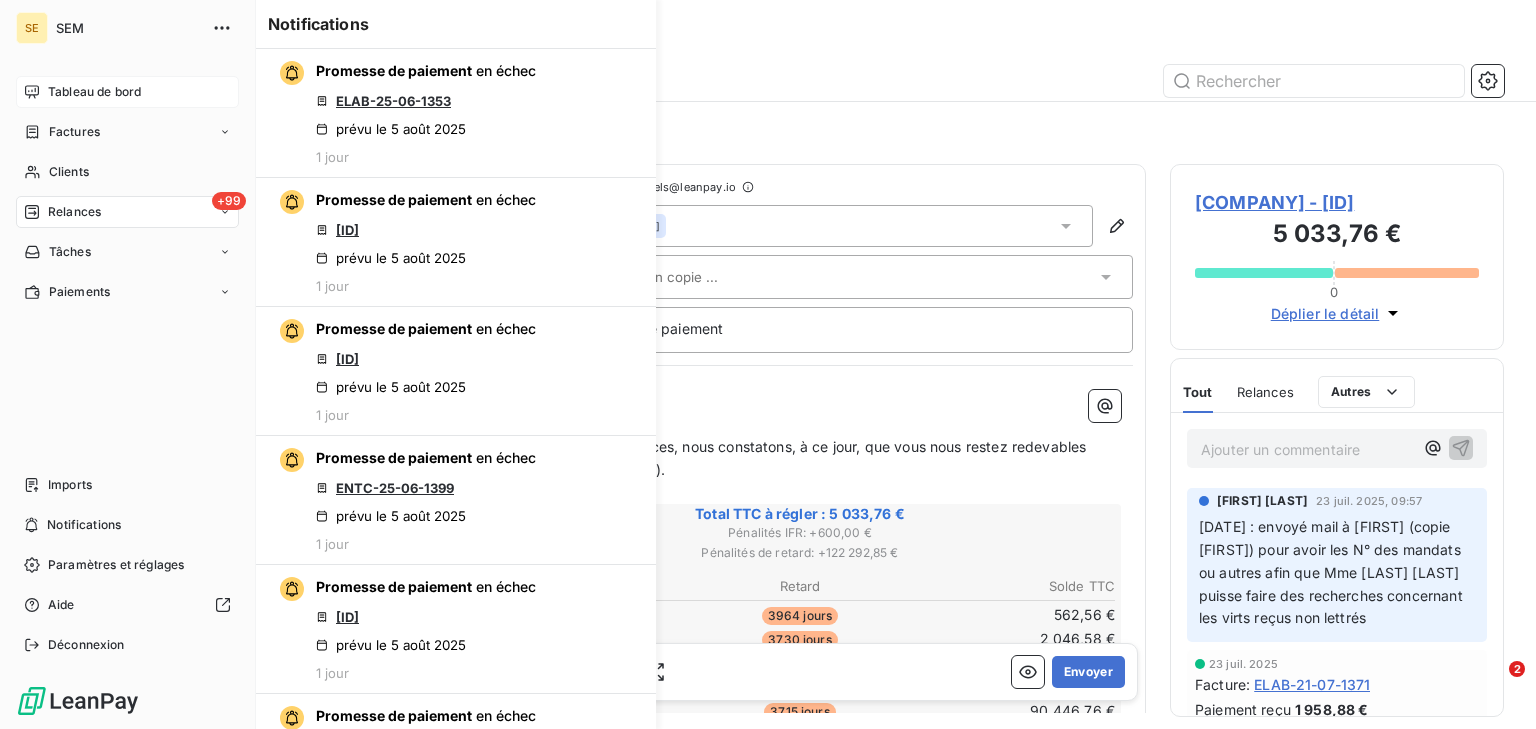 click on "Tableau de bord" at bounding box center (94, 92) 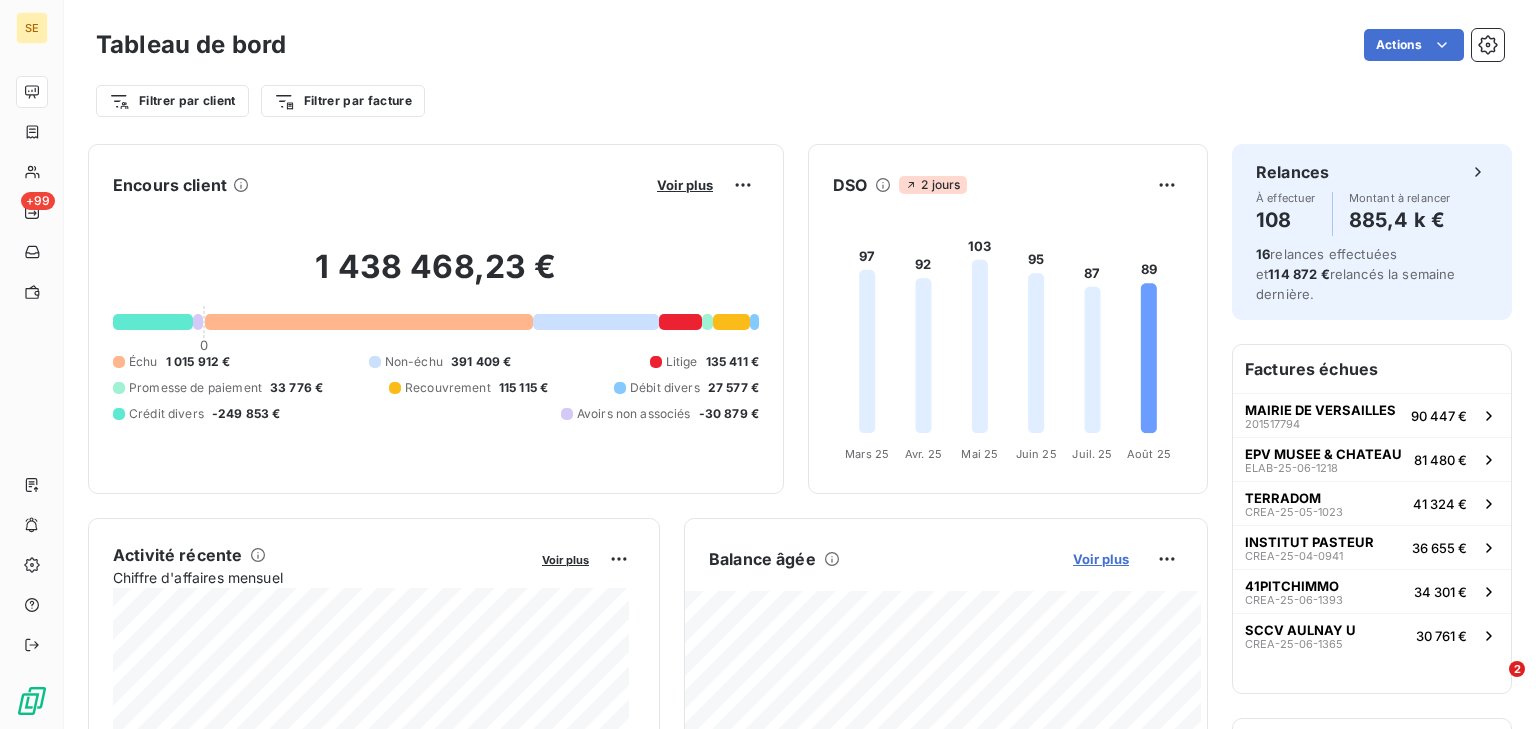 click on "Voir plus" at bounding box center (1101, 559) 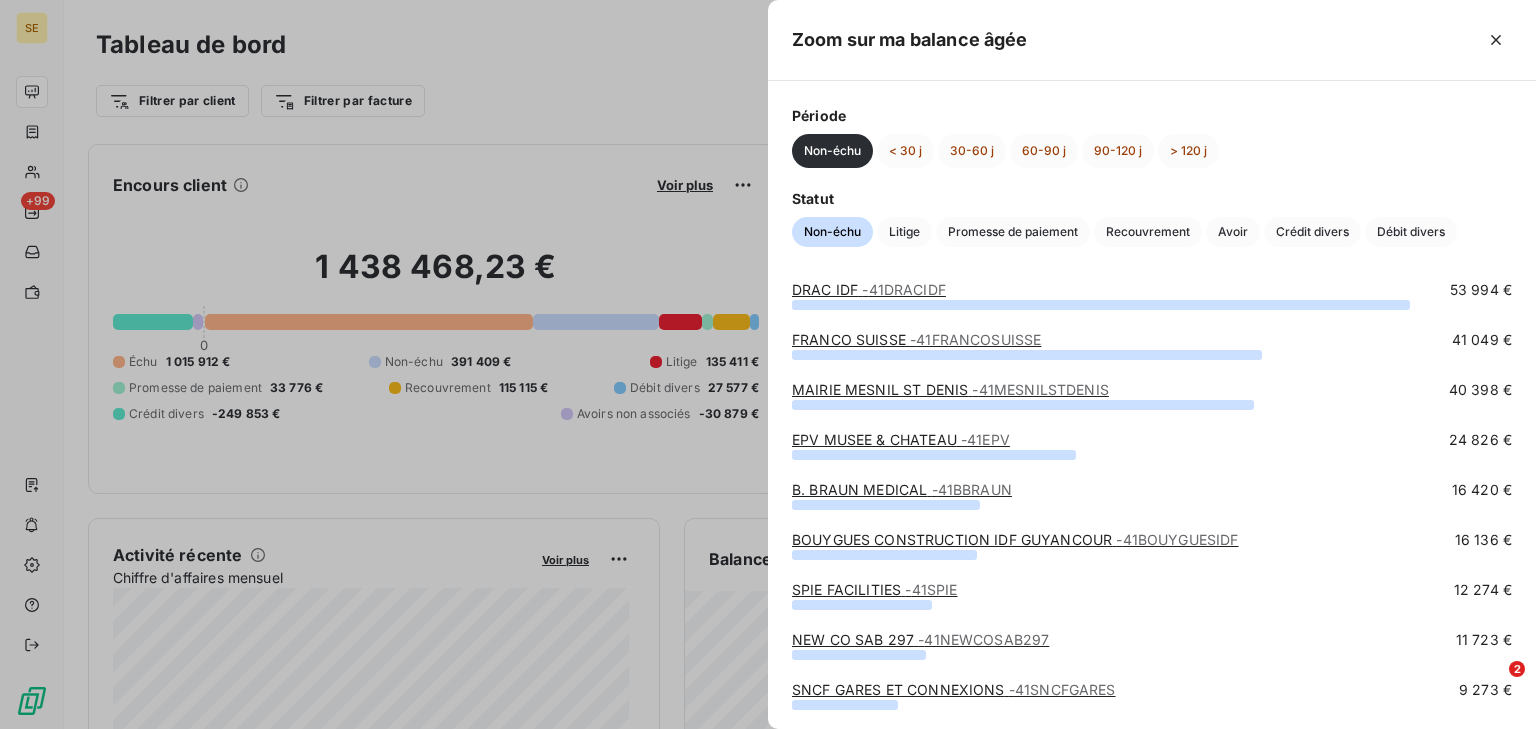 scroll, scrollTop: 0, scrollLeft: 0, axis: both 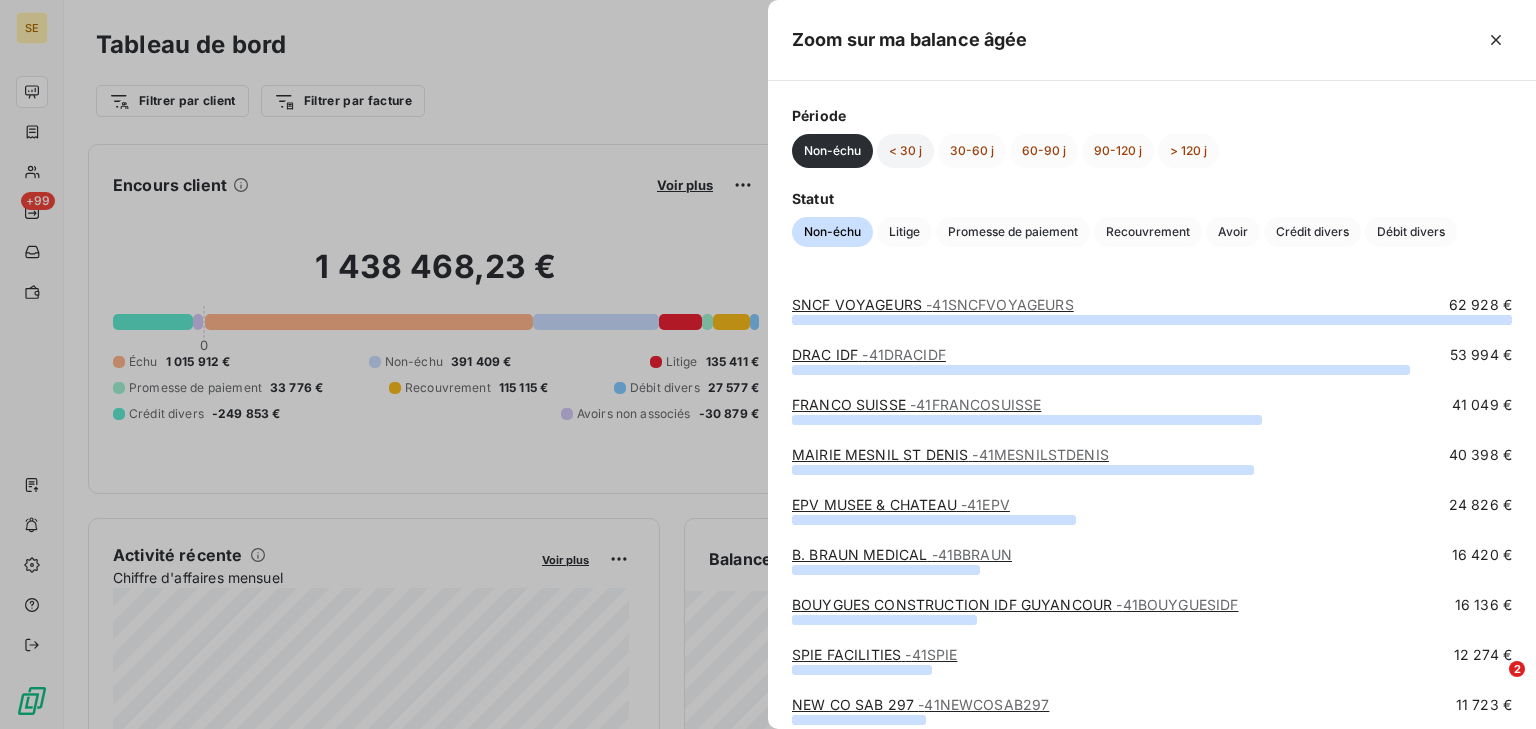 click on "< 30 j" at bounding box center (905, 151) 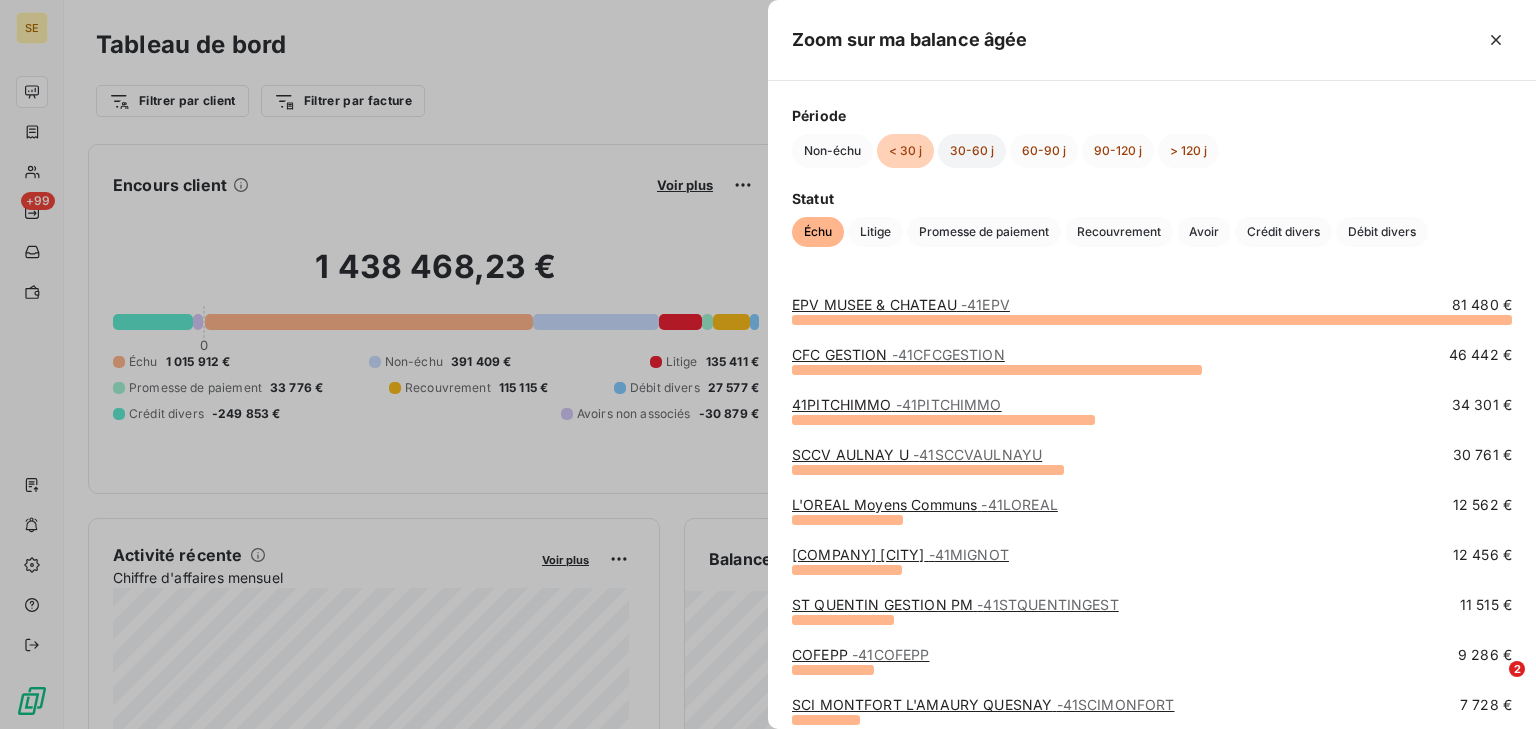 click on "30-60 j" at bounding box center (972, 151) 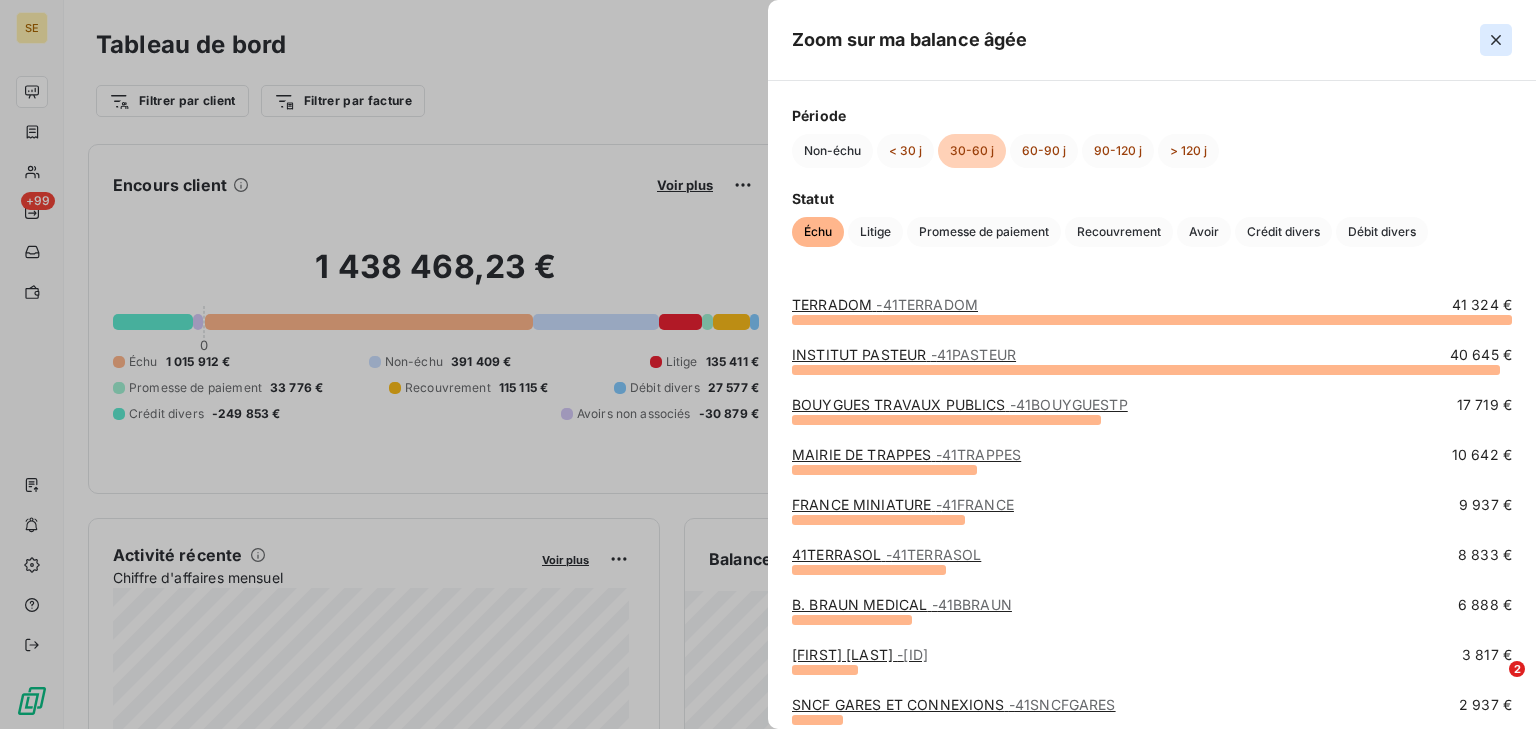 click at bounding box center (1496, 40) 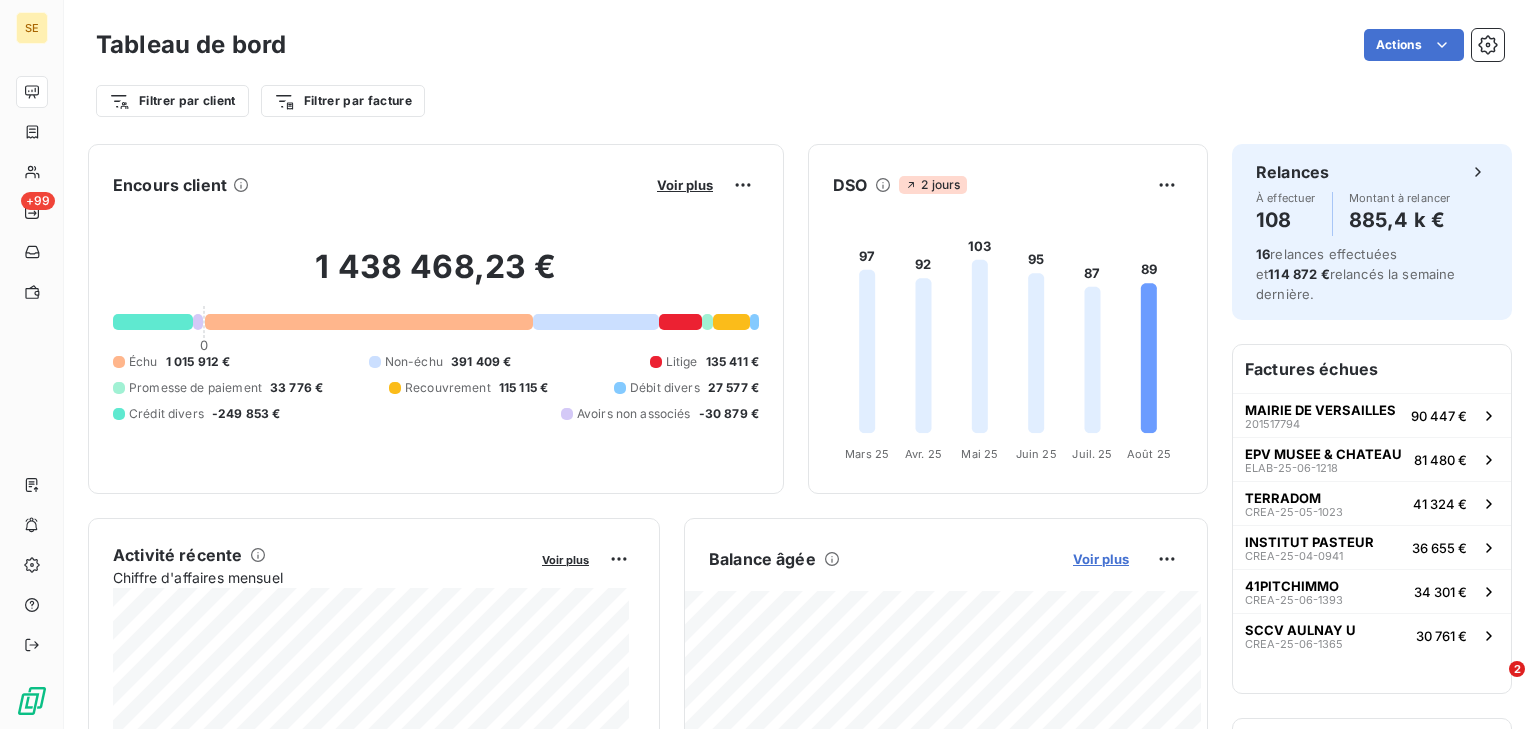 click on "Voir plus" at bounding box center (1101, 559) 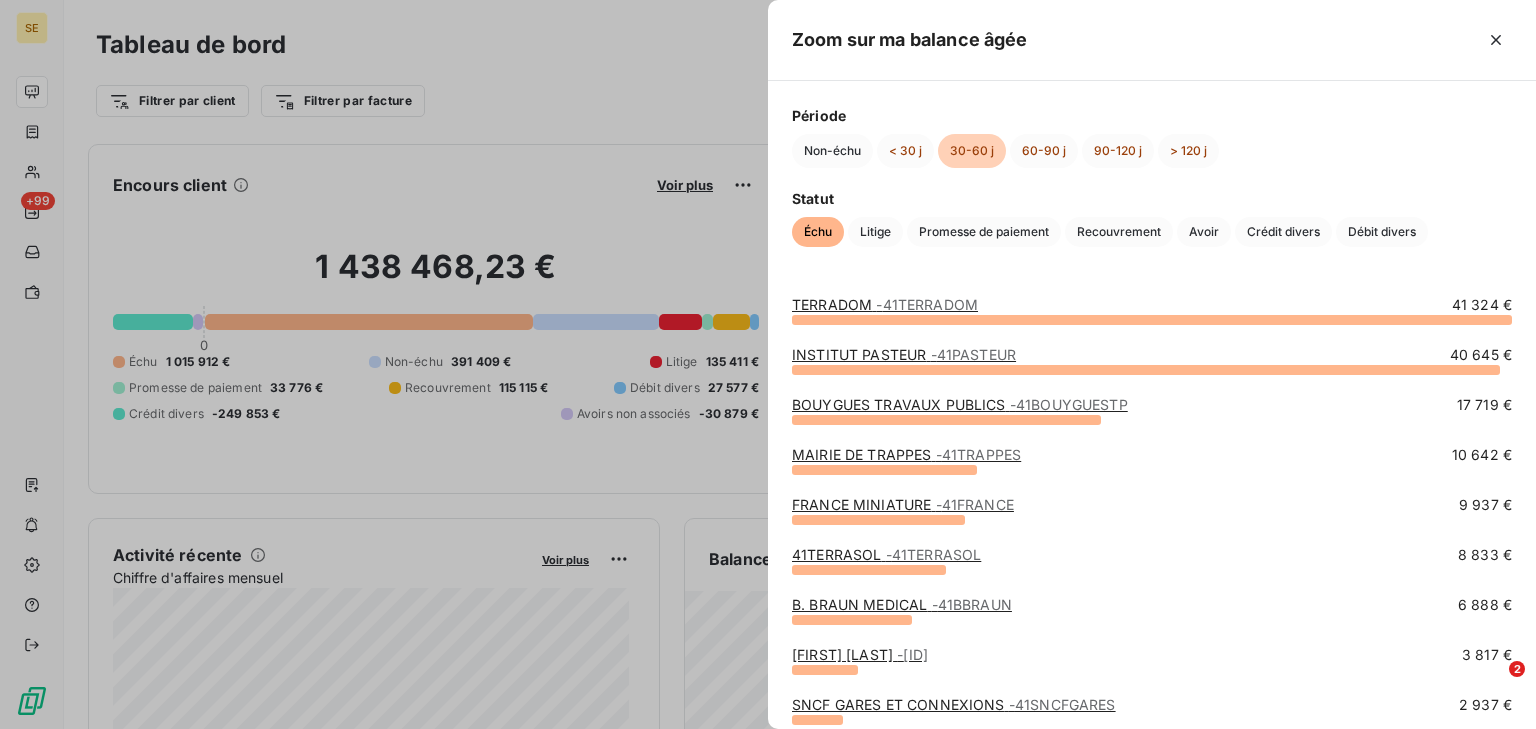 scroll, scrollTop: 80, scrollLeft: 0, axis: vertical 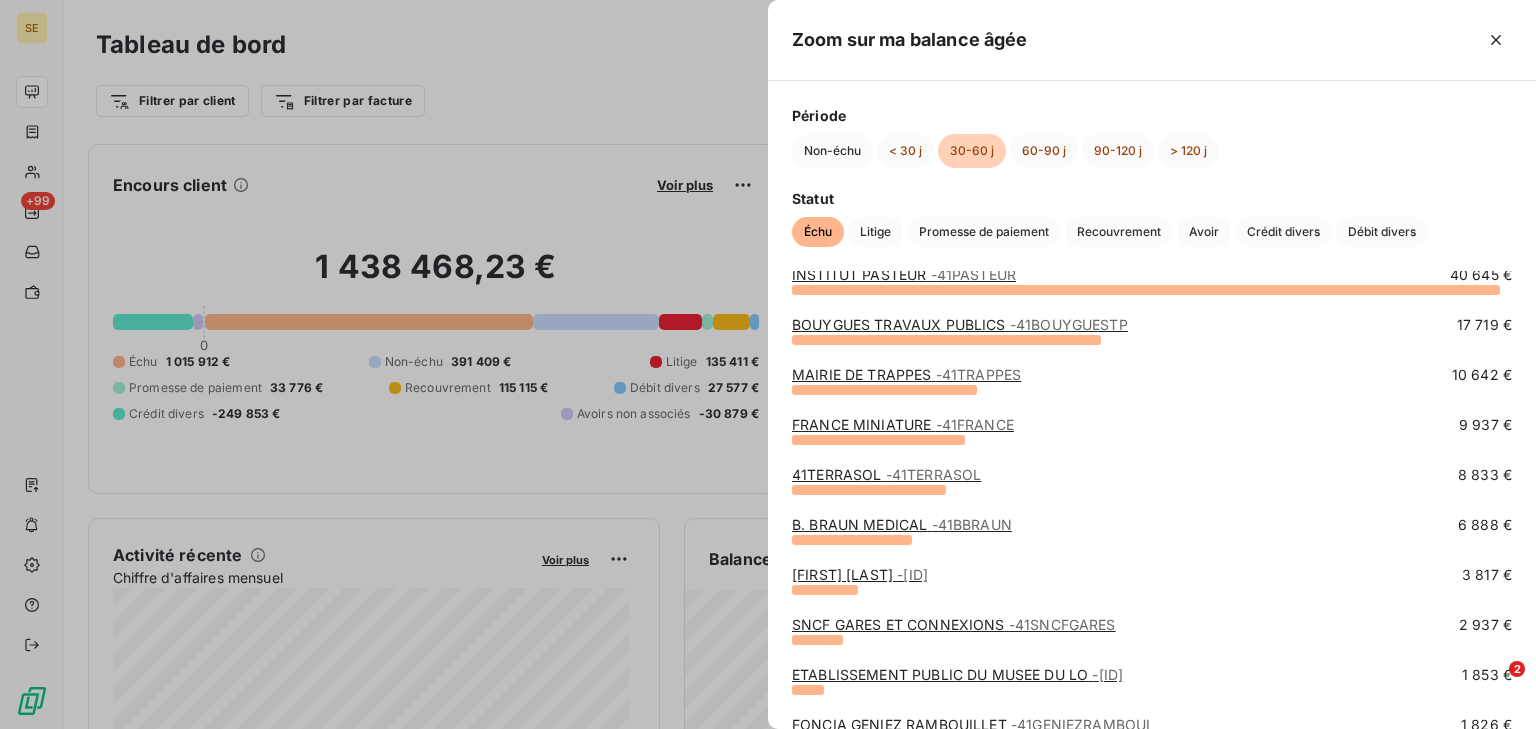 click on "[COMPANY] - [ID]" at bounding box center (903, 424) 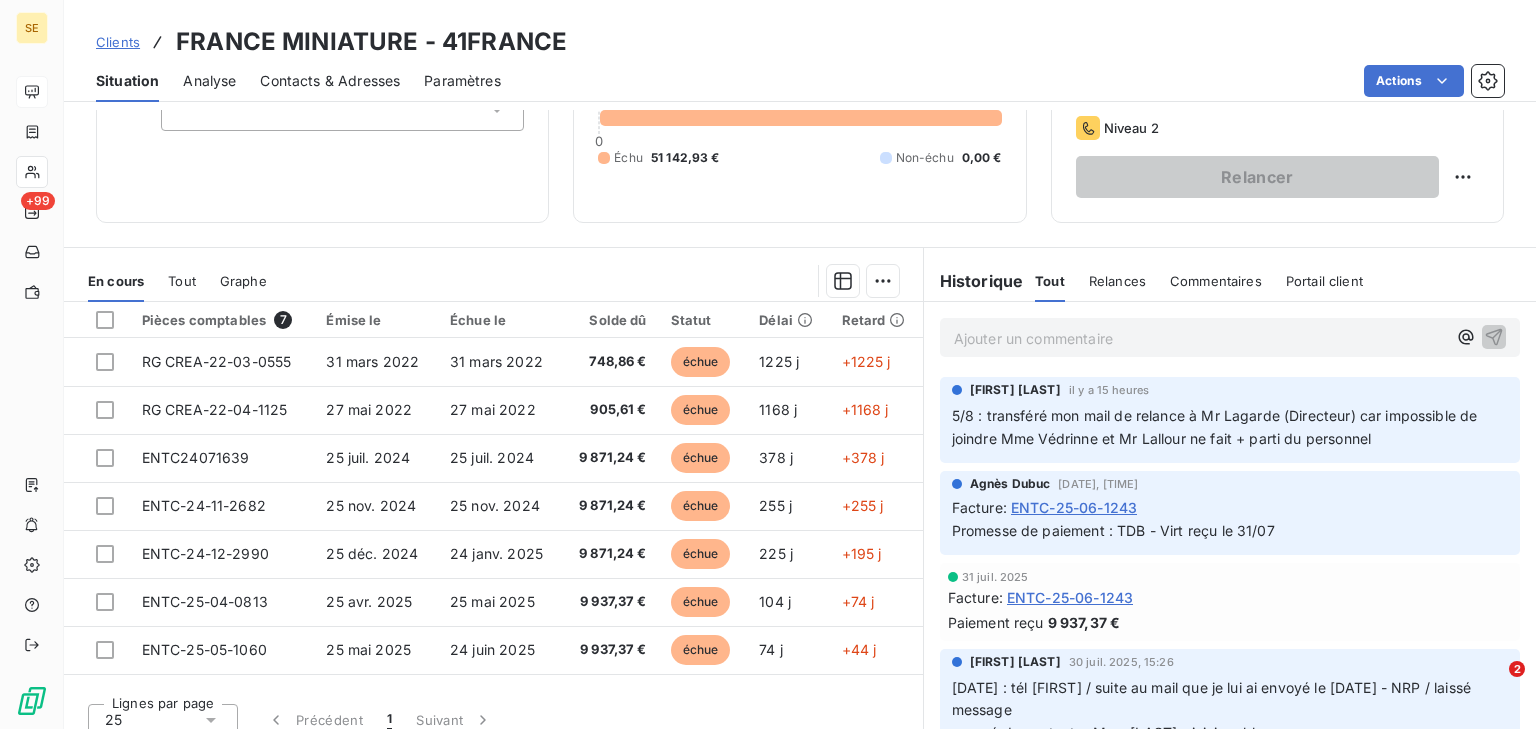 scroll, scrollTop: 160, scrollLeft: 0, axis: vertical 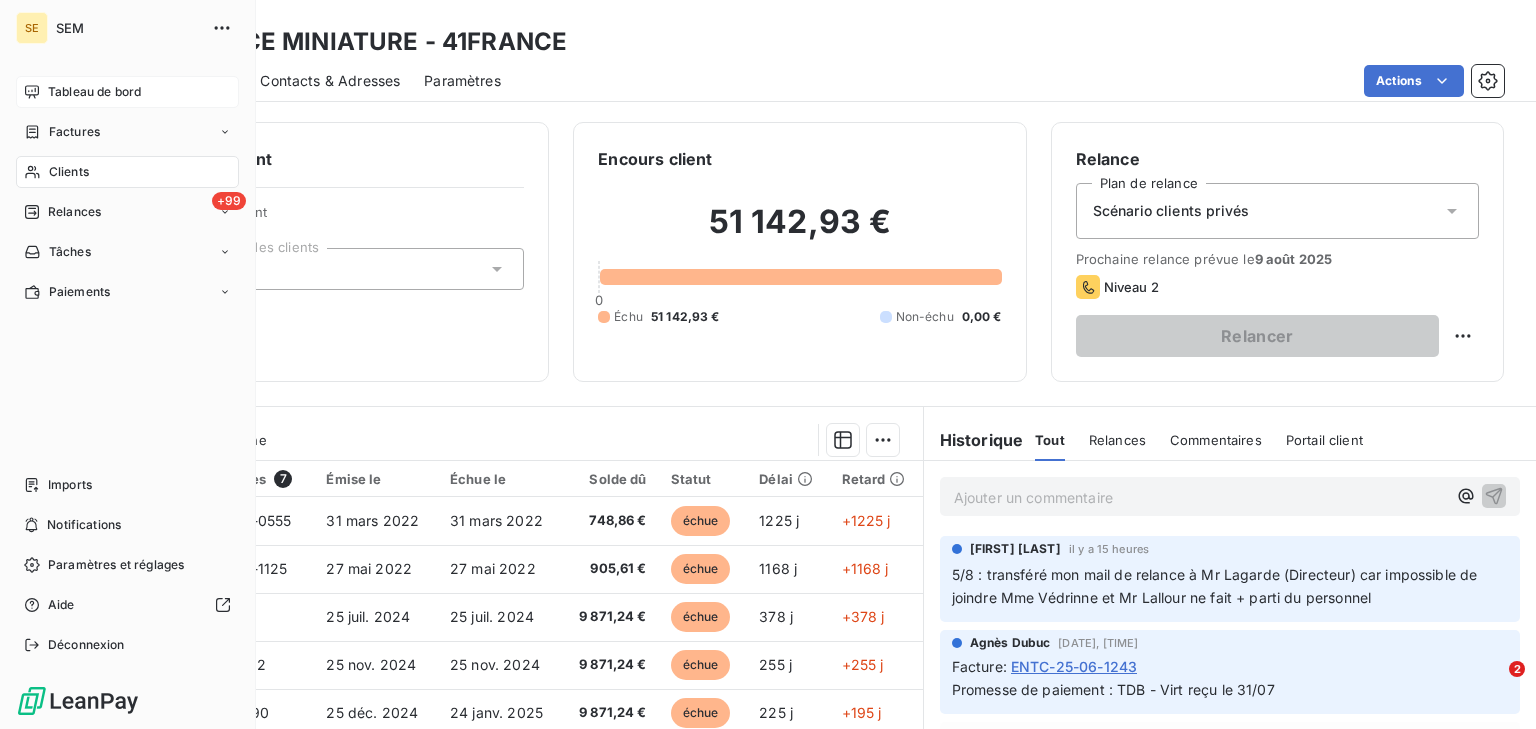 click on "Tableau de bord" at bounding box center (94, 92) 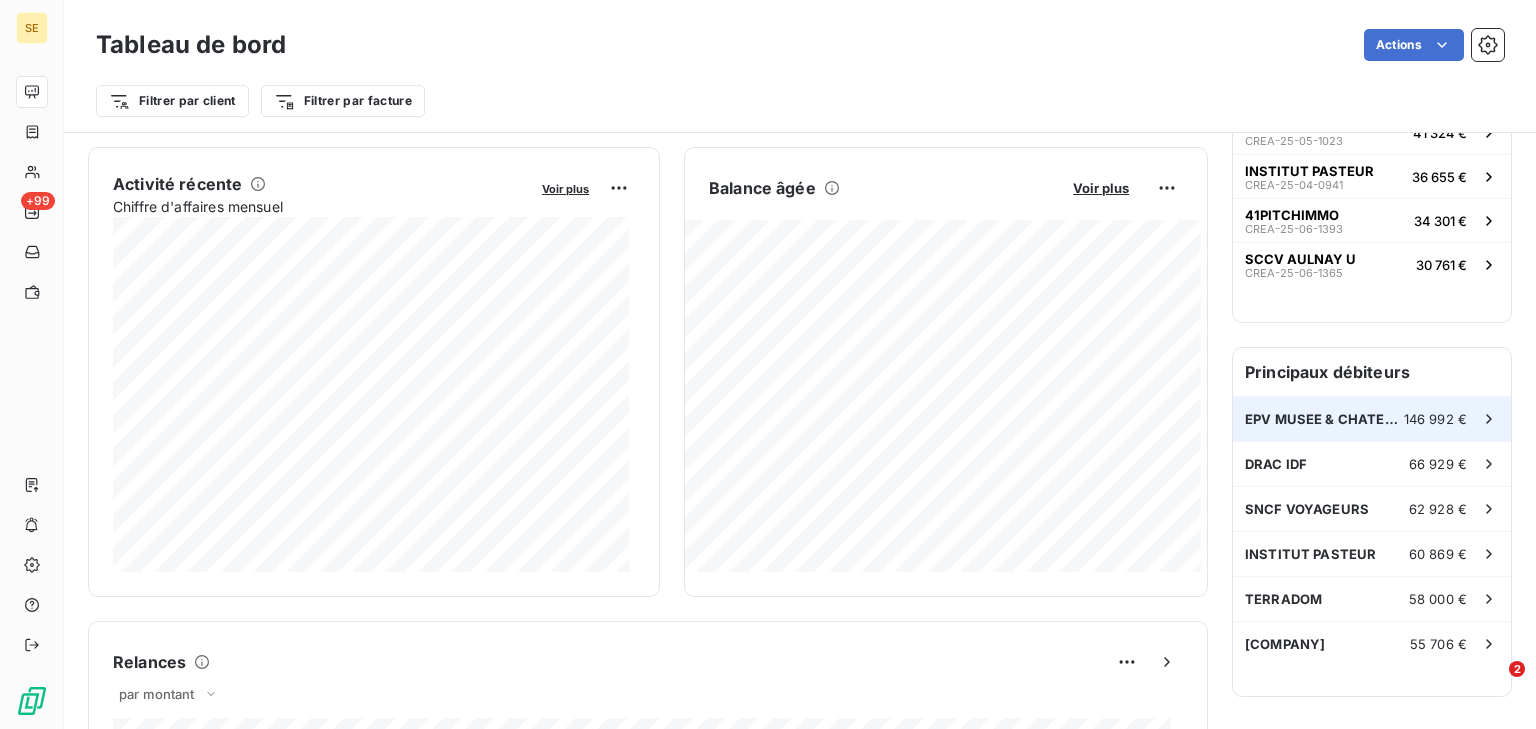 scroll, scrollTop: 400, scrollLeft: 0, axis: vertical 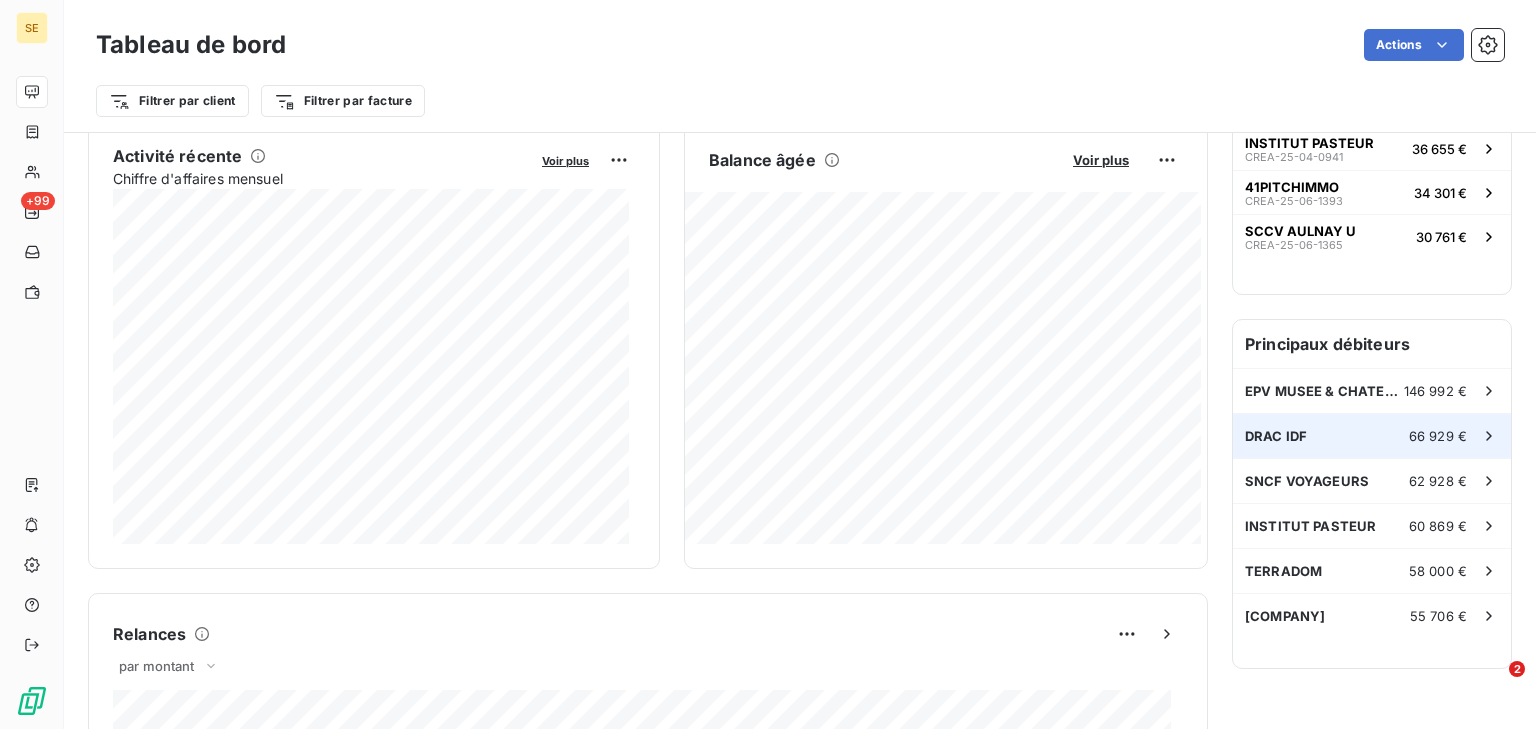 click on "[COMPANY] [AMOUNT]" at bounding box center (1372, 436) 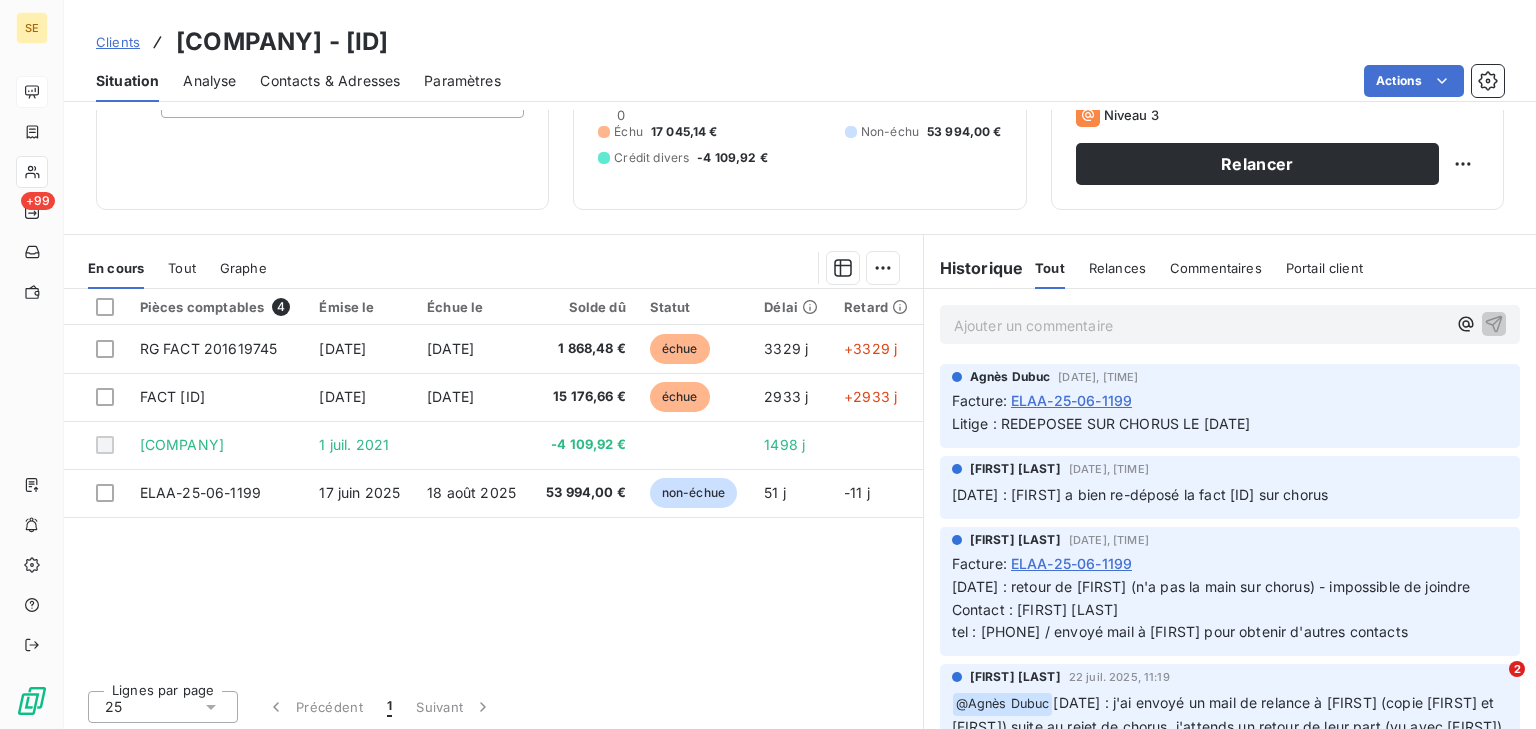 scroll, scrollTop: 176, scrollLeft: 0, axis: vertical 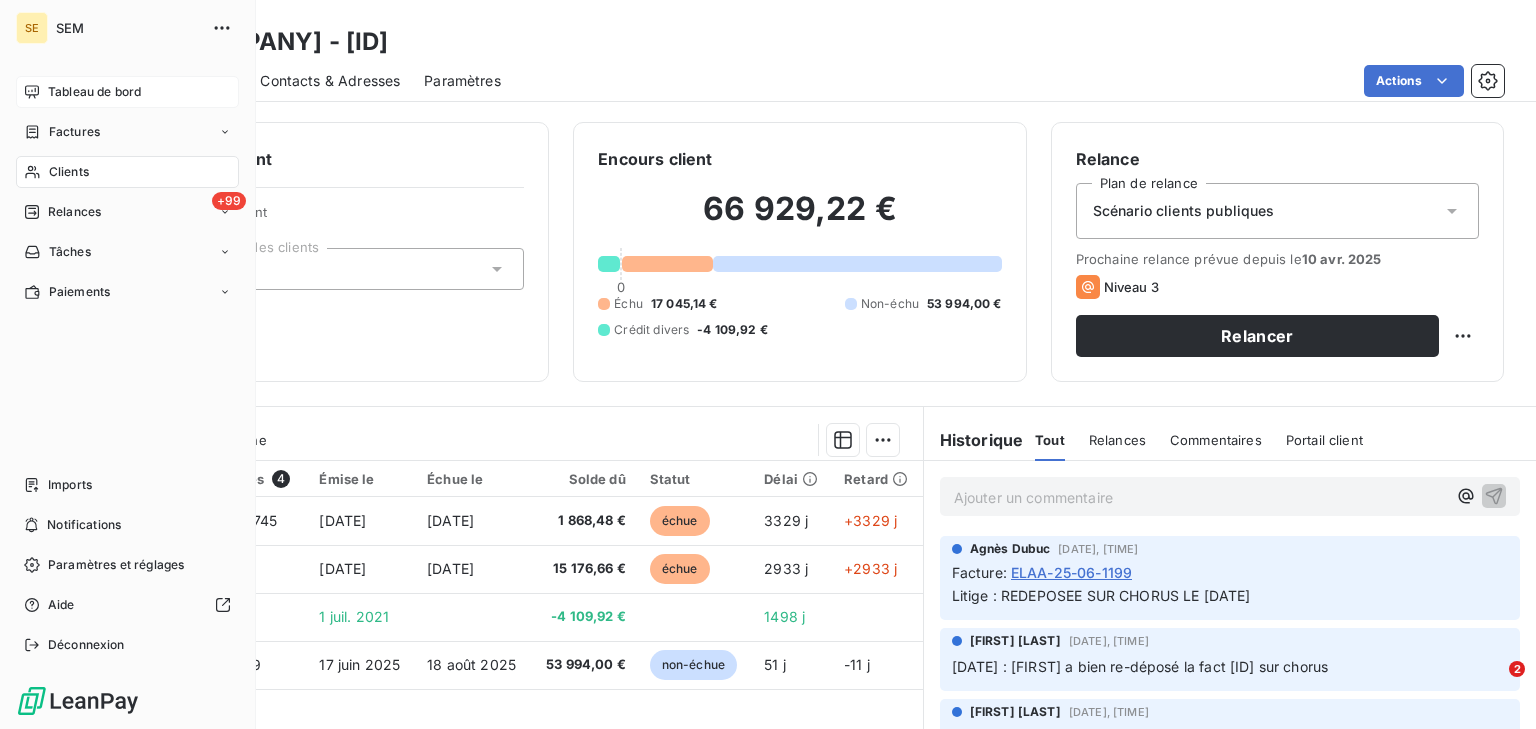 click on "Tableau de bord" at bounding box center (94, 92) 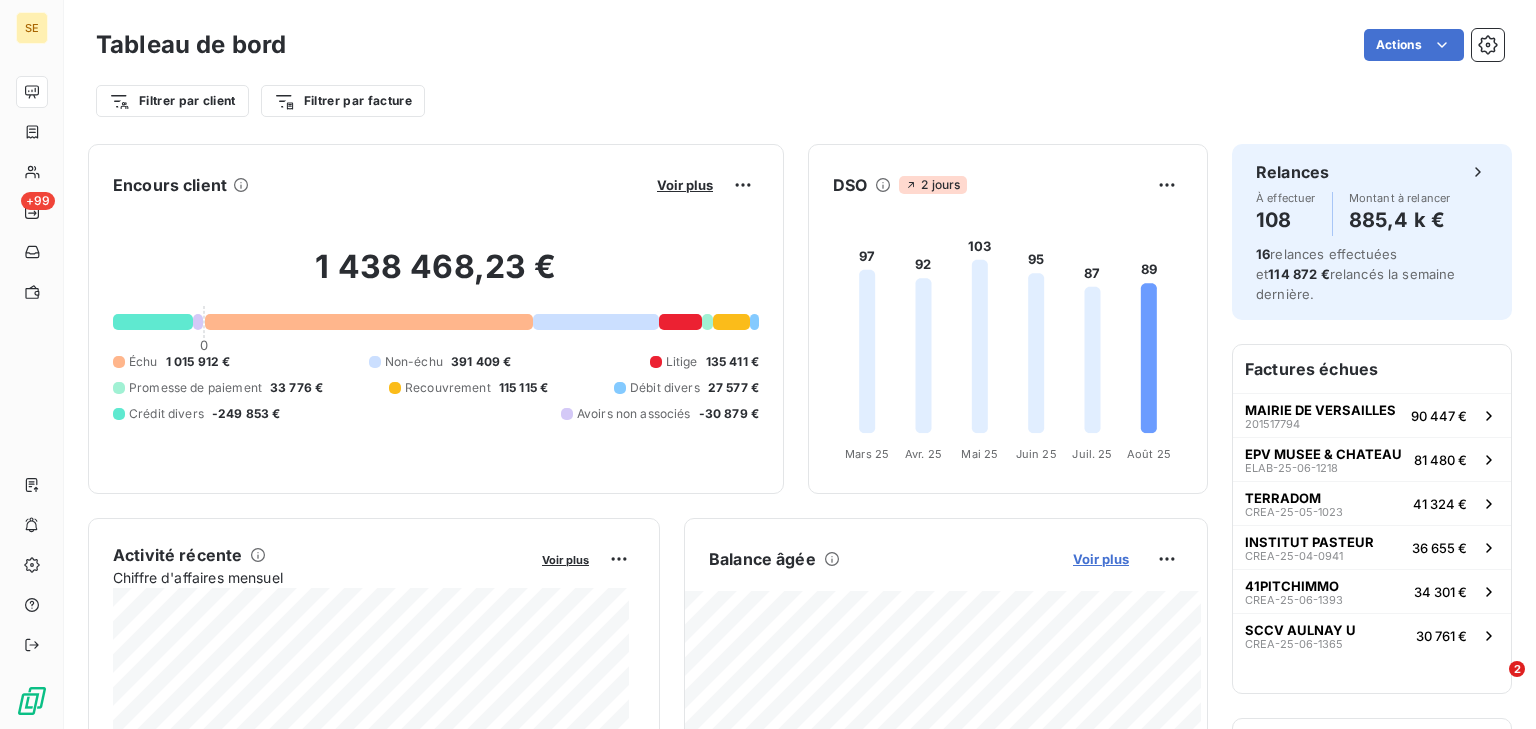 click on "Voir plus" at bounding box center [1101, 559] 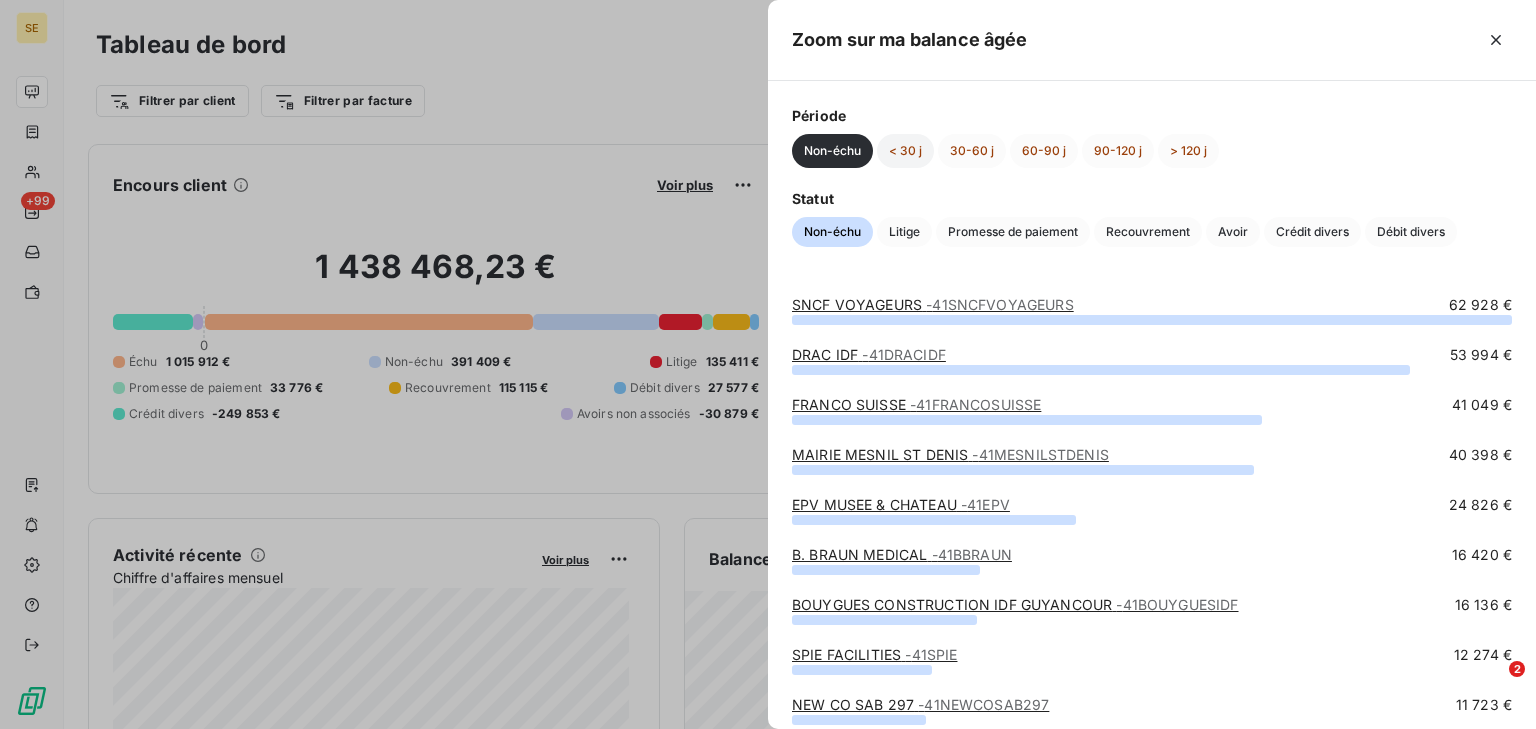 click on "< 30 j" at bounding box center [905, 151] 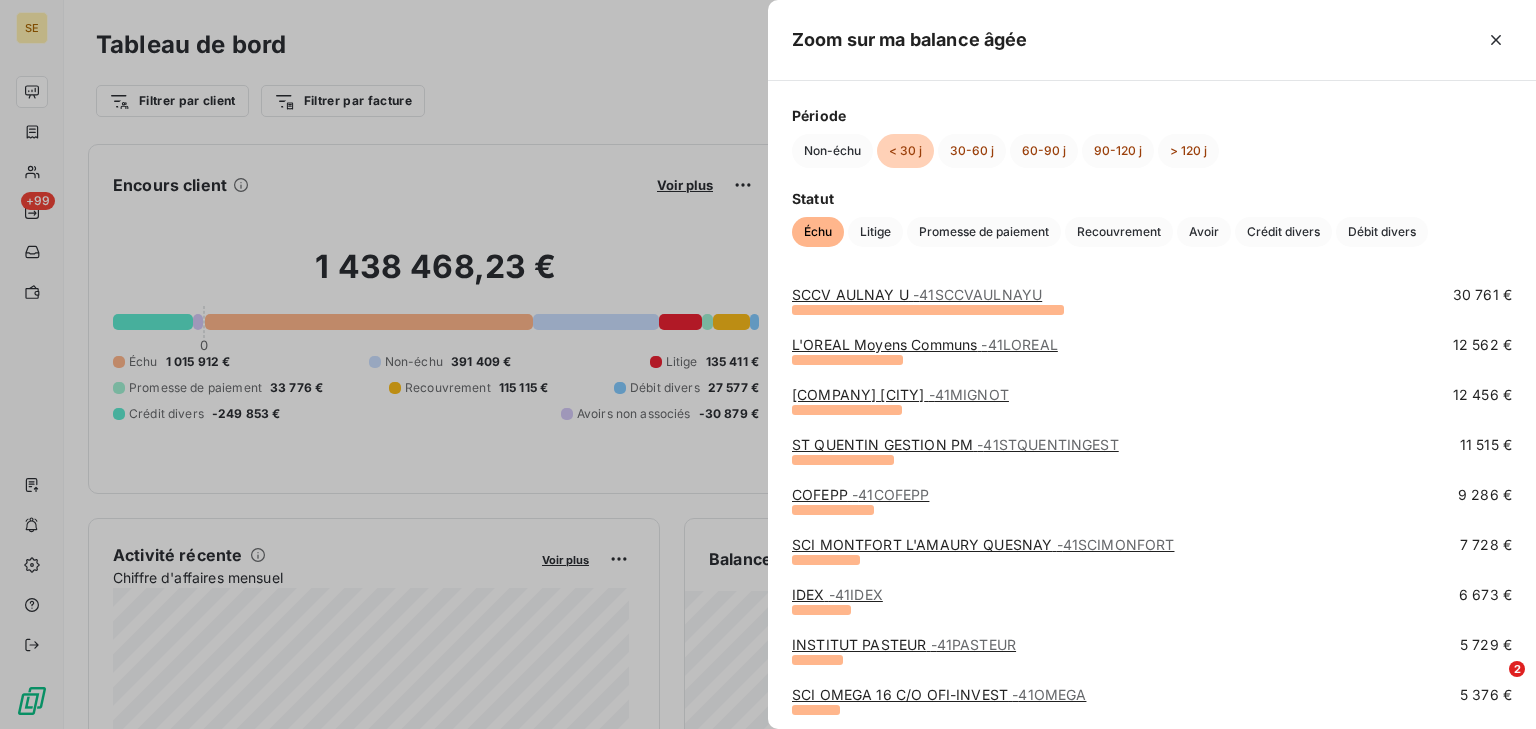 scroll, scrollTop: 80, scrollLeft: 0, axis: vertical 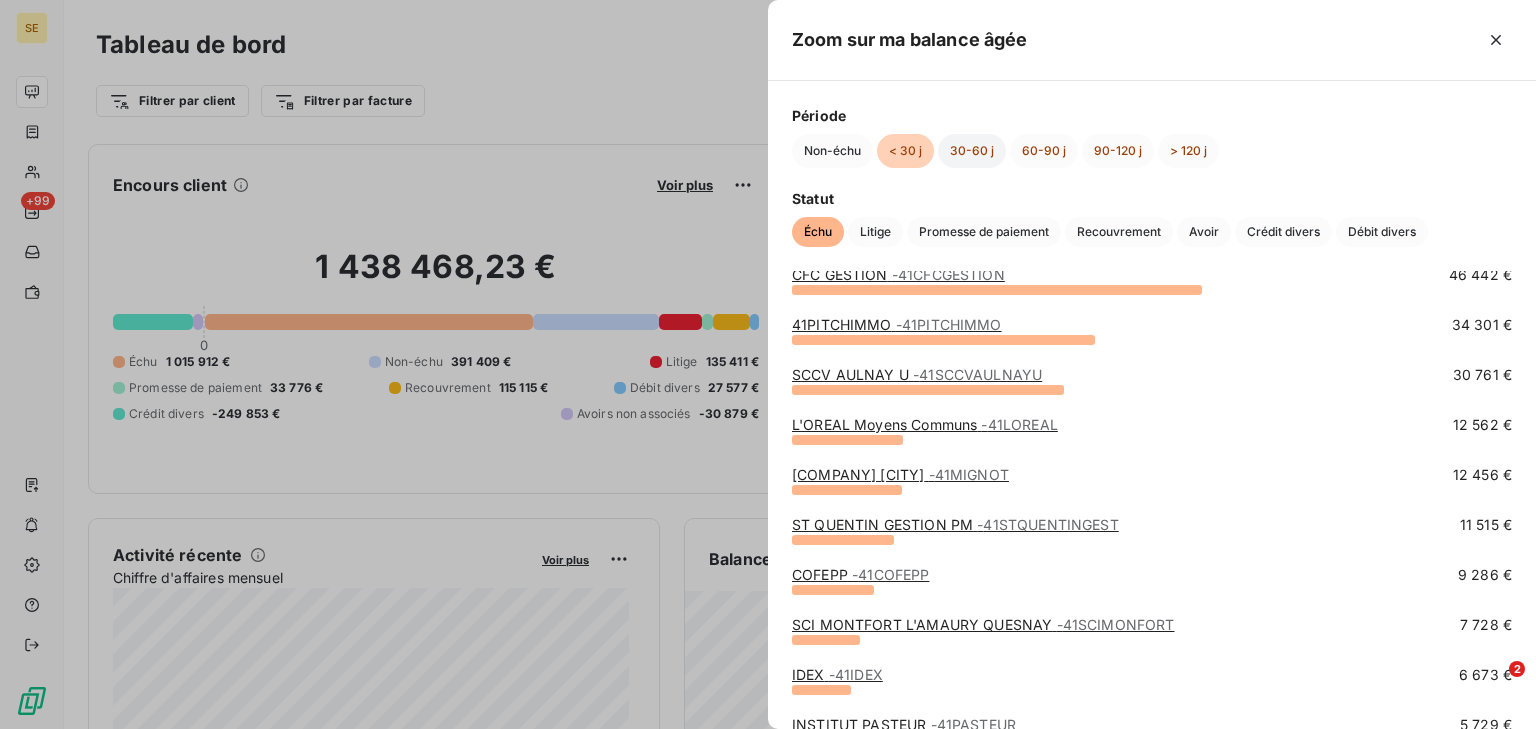 click on "30-60 j" at bounding box center (972, 151) 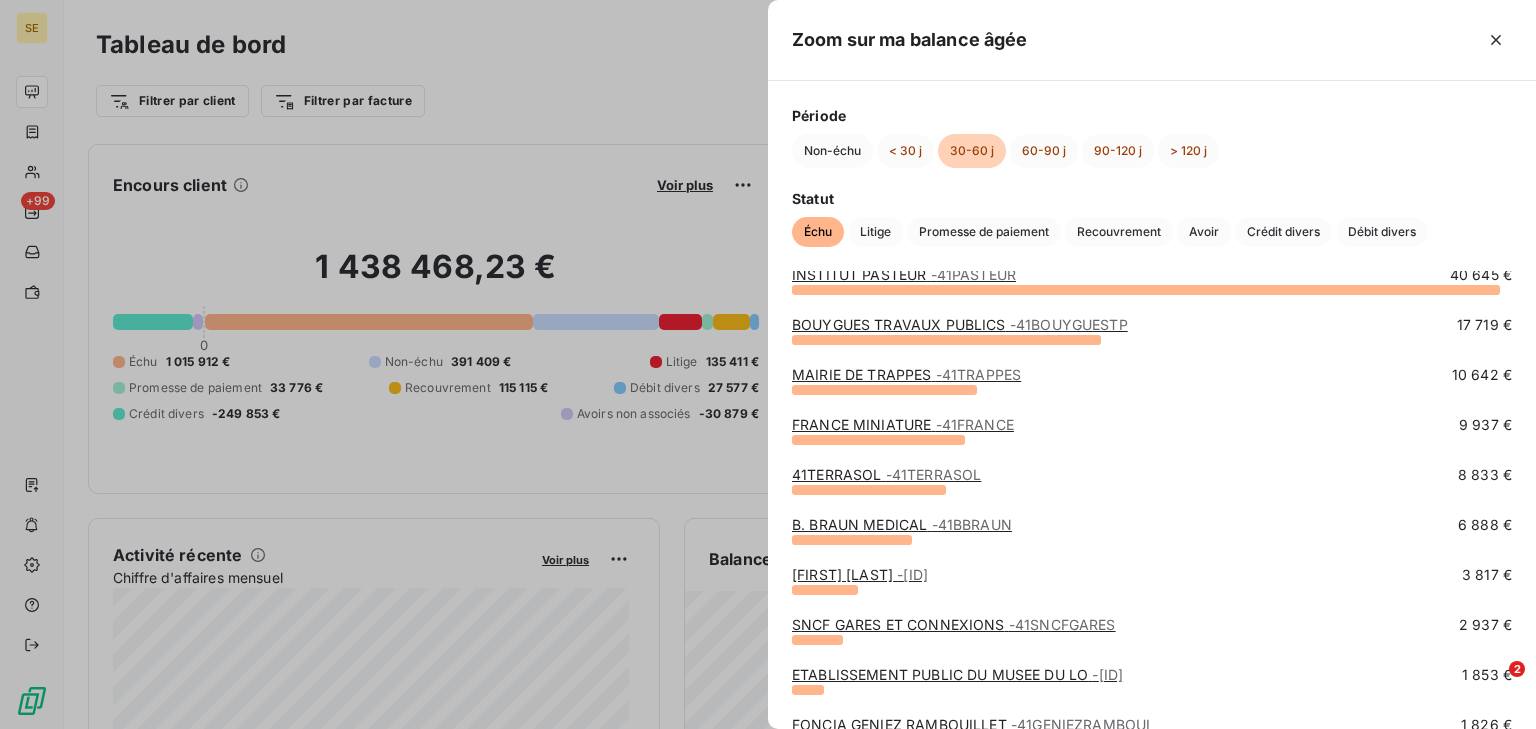 scroll, scrollTop: 0, scrollLeft: 0, axis: both 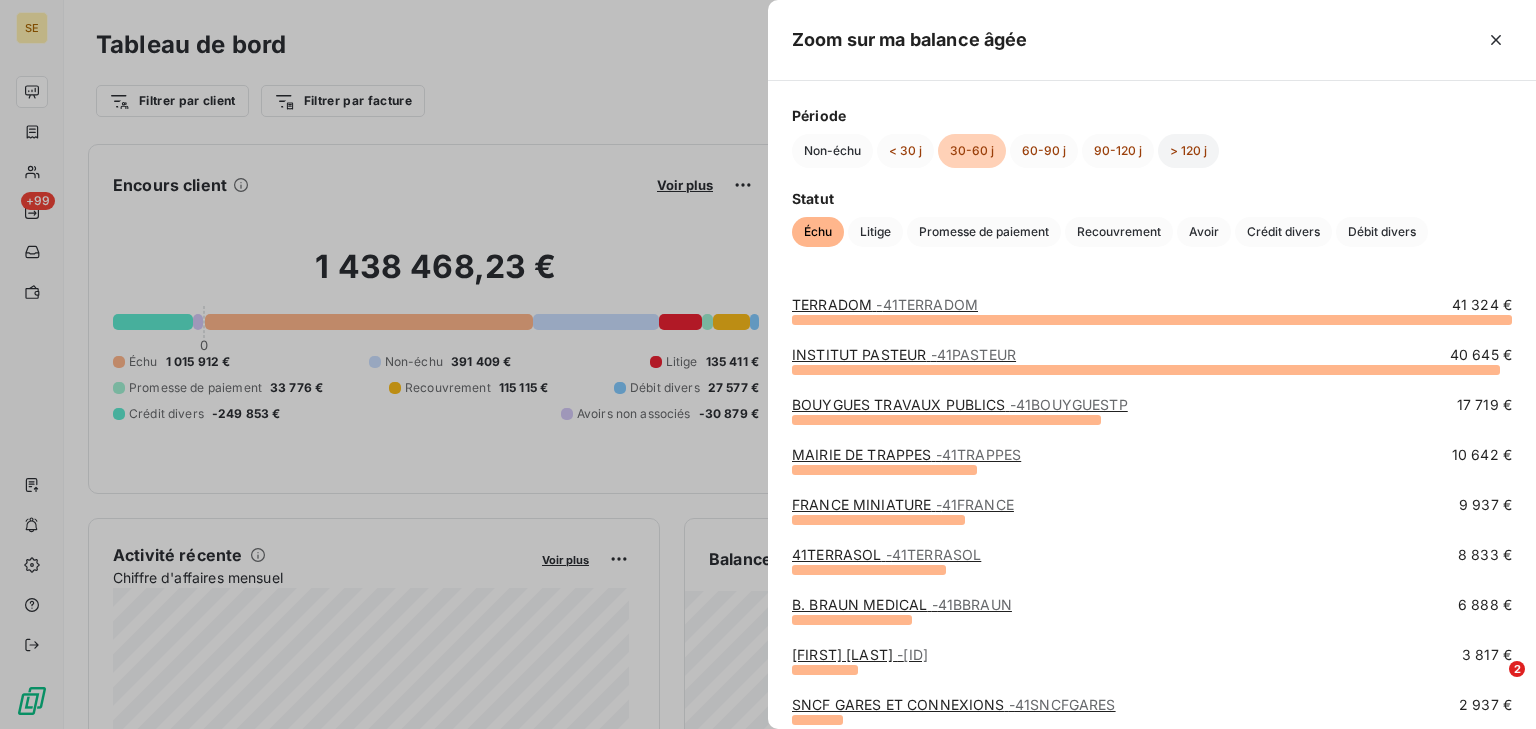 click on "> 120 j" at bounding box center [1188, 151] 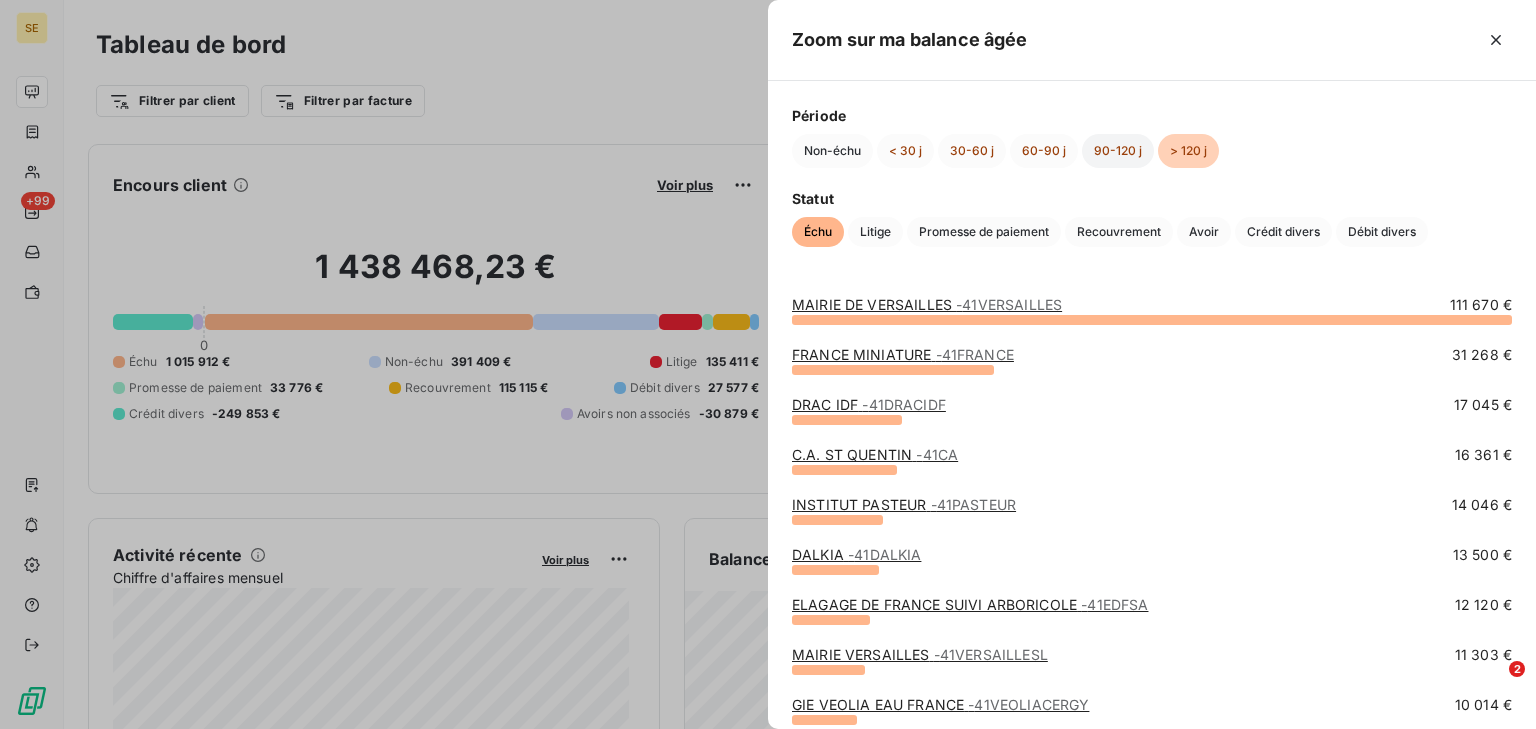 click on "90-120 j" at bounding box center (1118, 151) 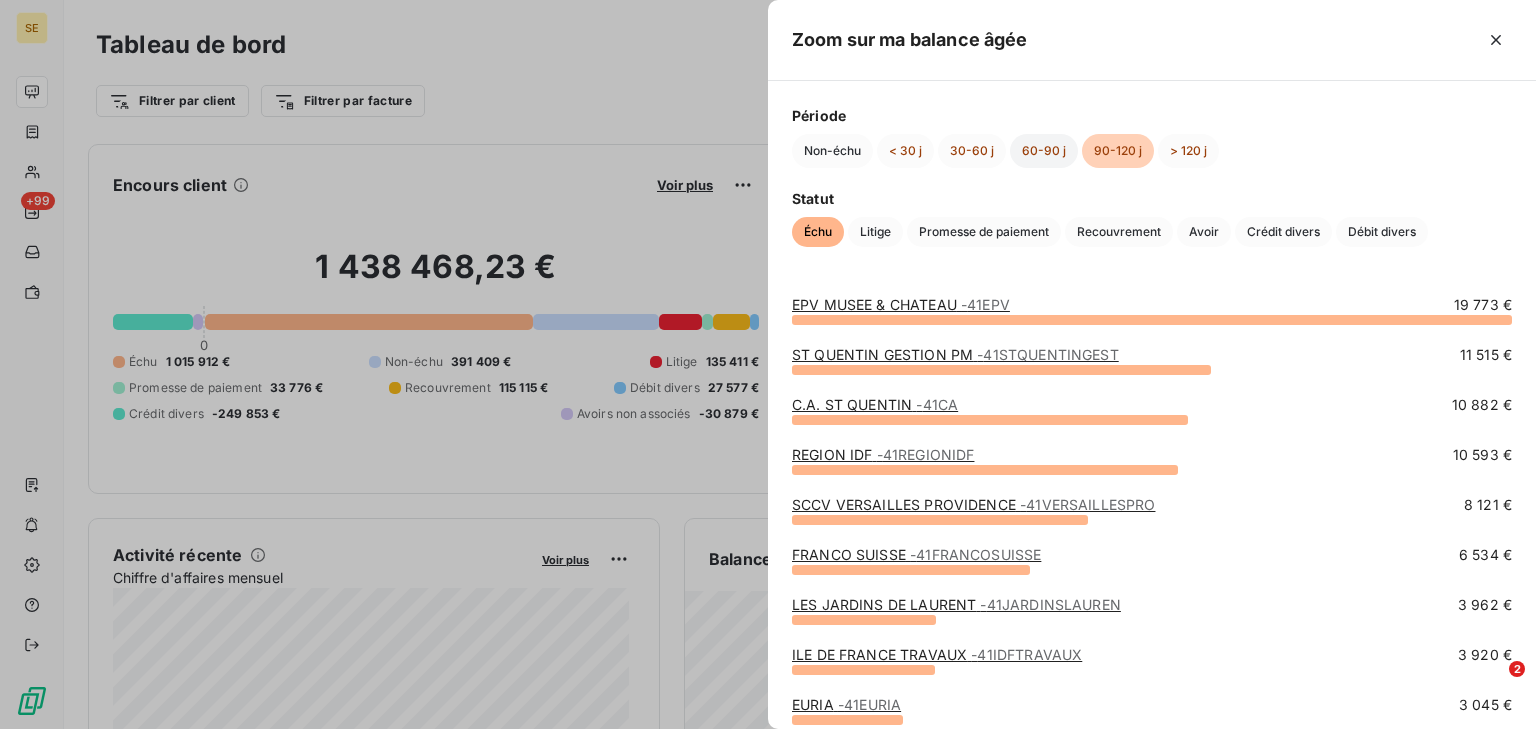 click on "60-90 j" at bounding box center (1044, 151) 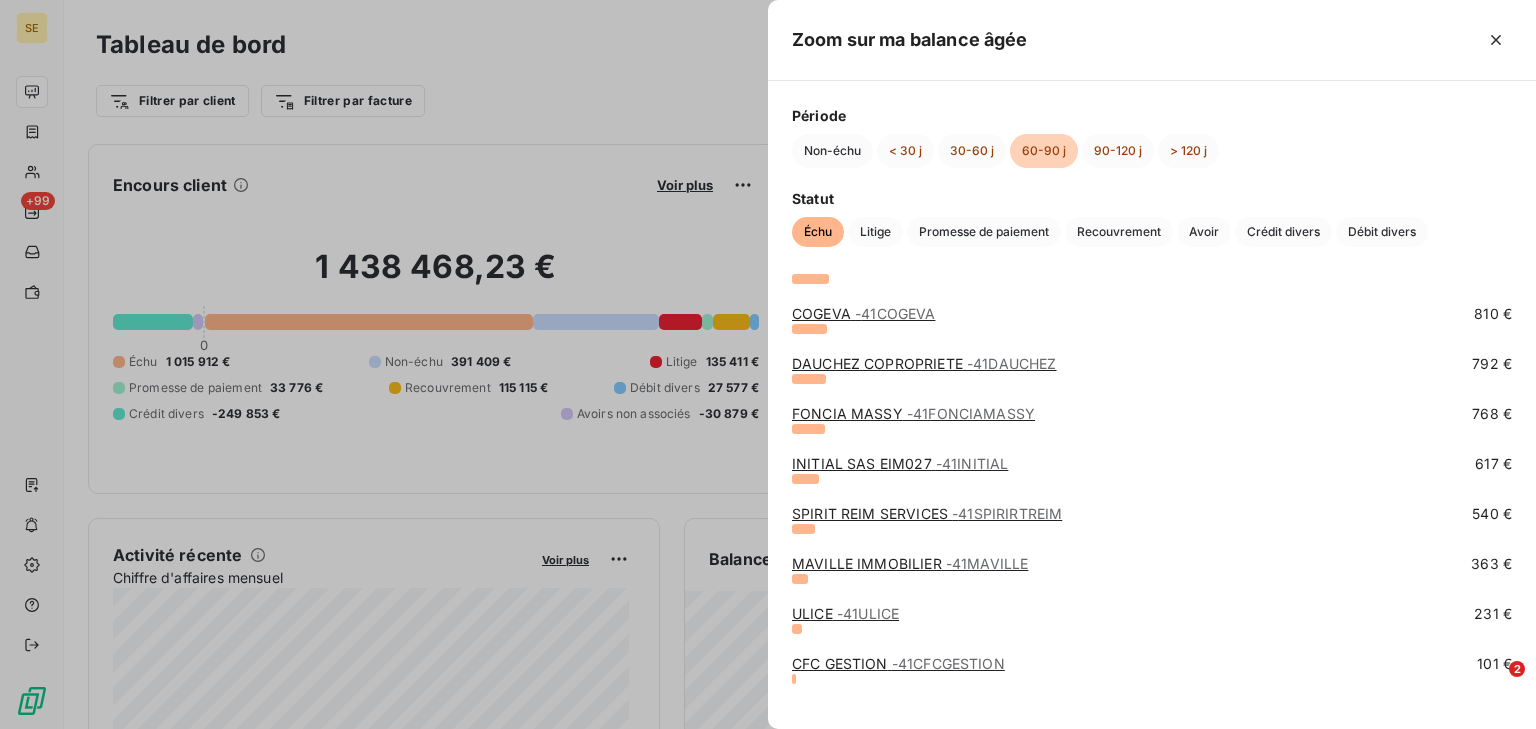 scroll, scrollTop: 464, scrollLeft: 0, axis: vertical 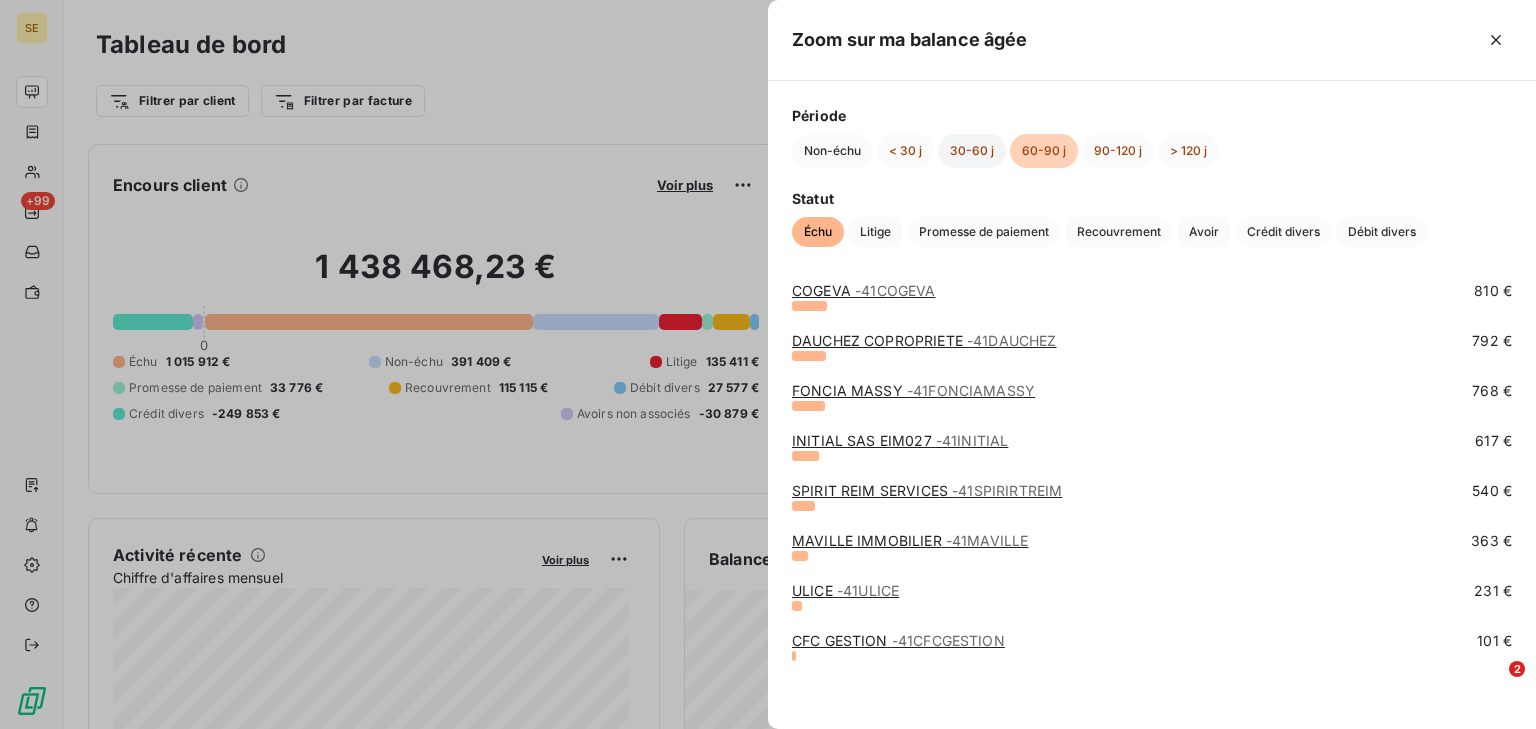 click on "30-60 j" at bounding box center [972, 151] 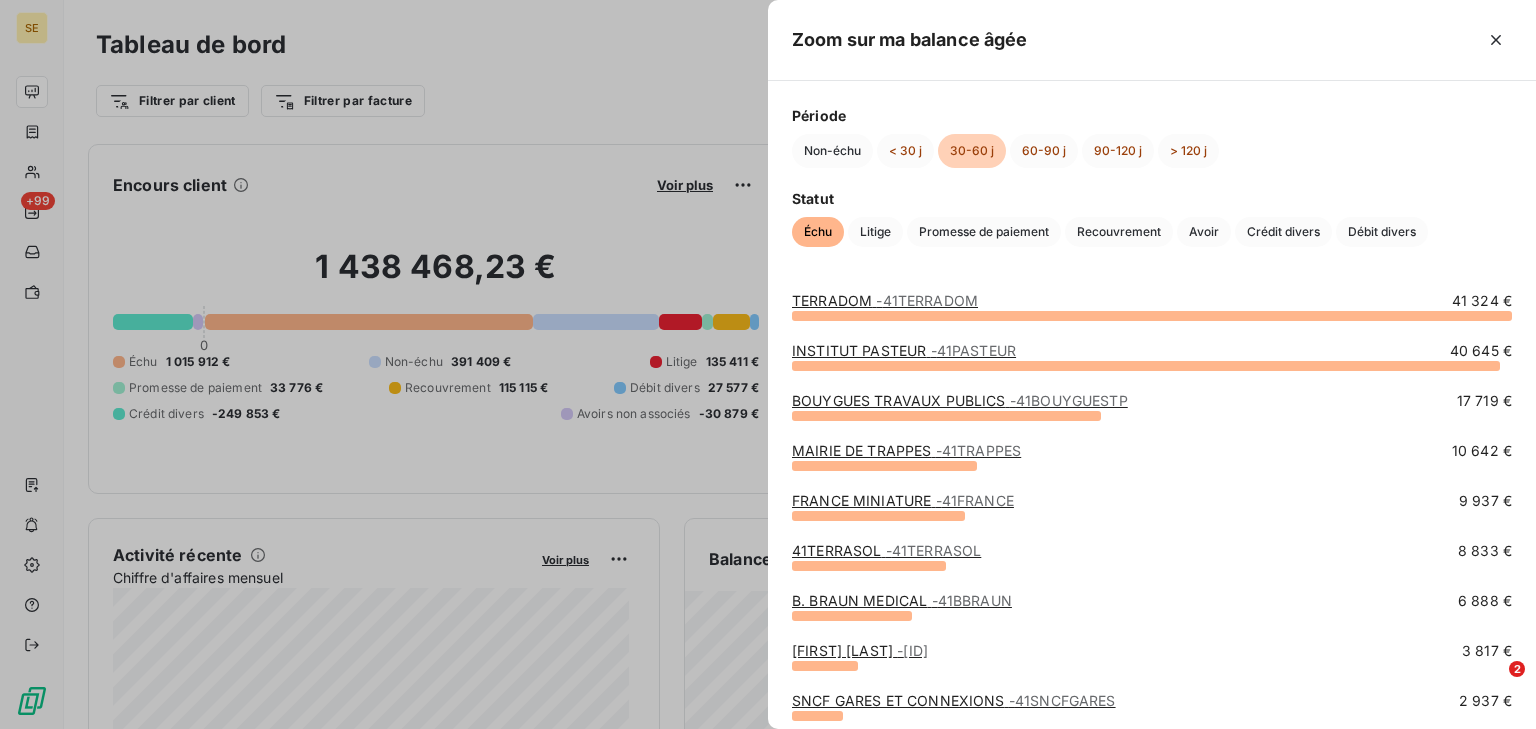 scroll, scrollTop: 0, scrollLeft: 0, axis: both 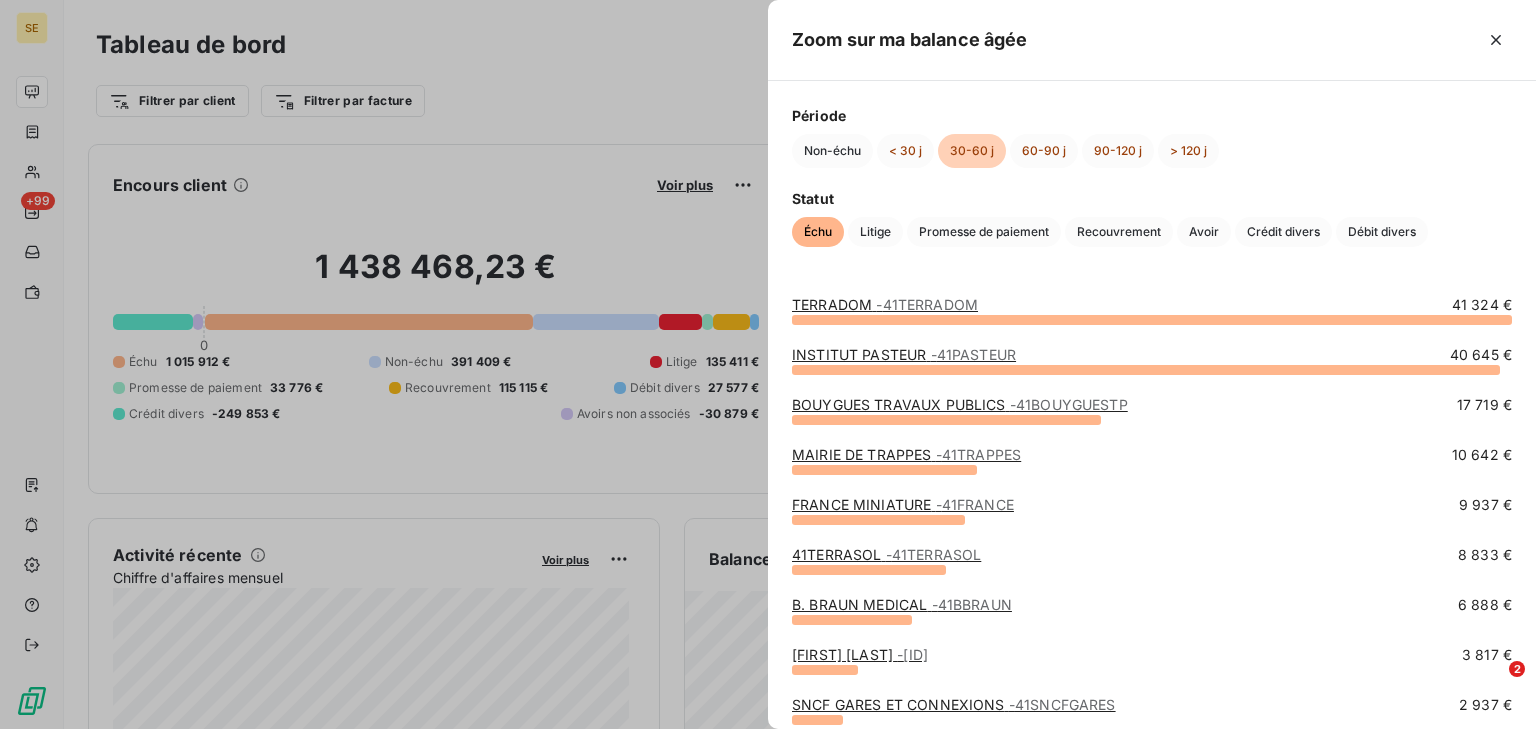 click on "[COMPANY] - [ID]" at bounding box center (903, 504) 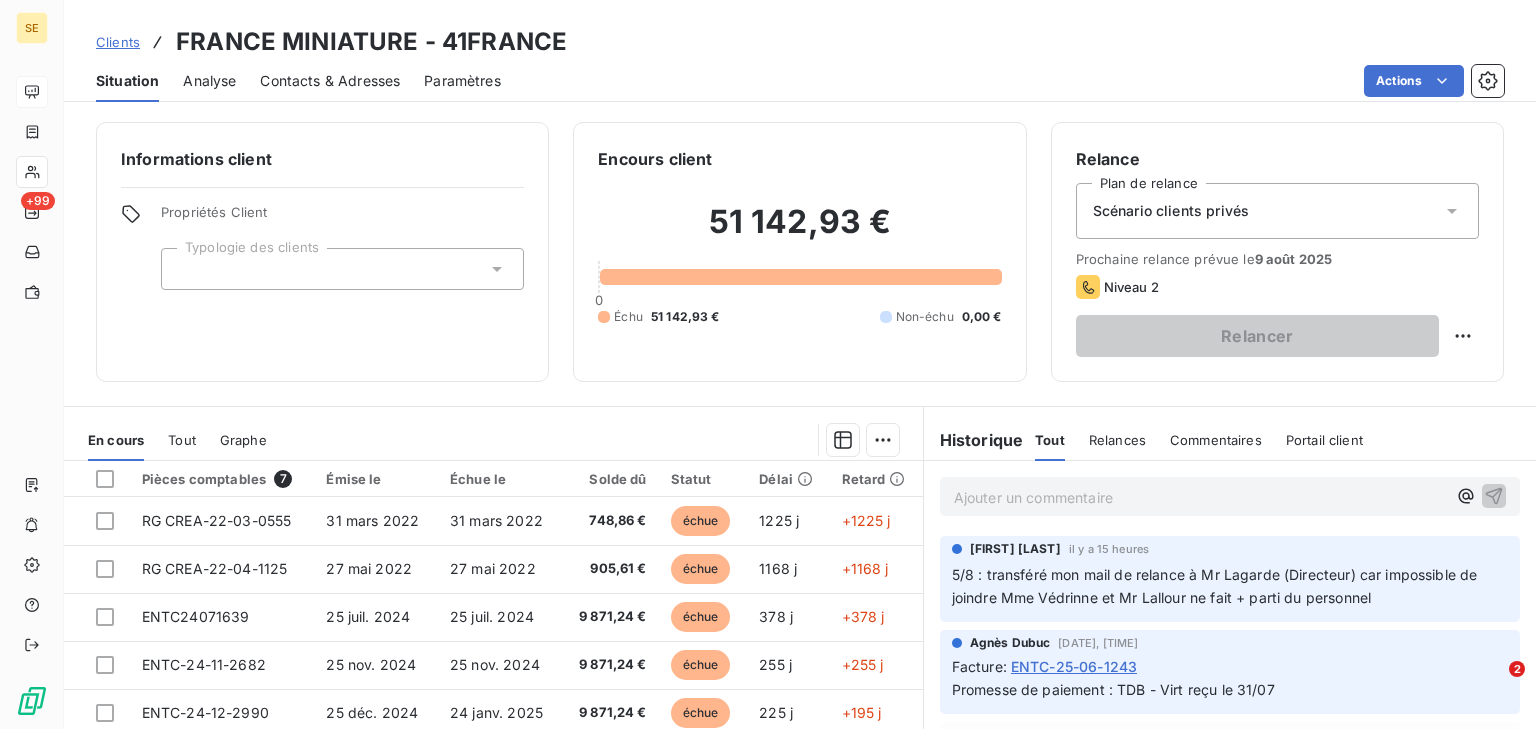 scroll, scrollTop: 0, scrollLeft: 0, axis: both 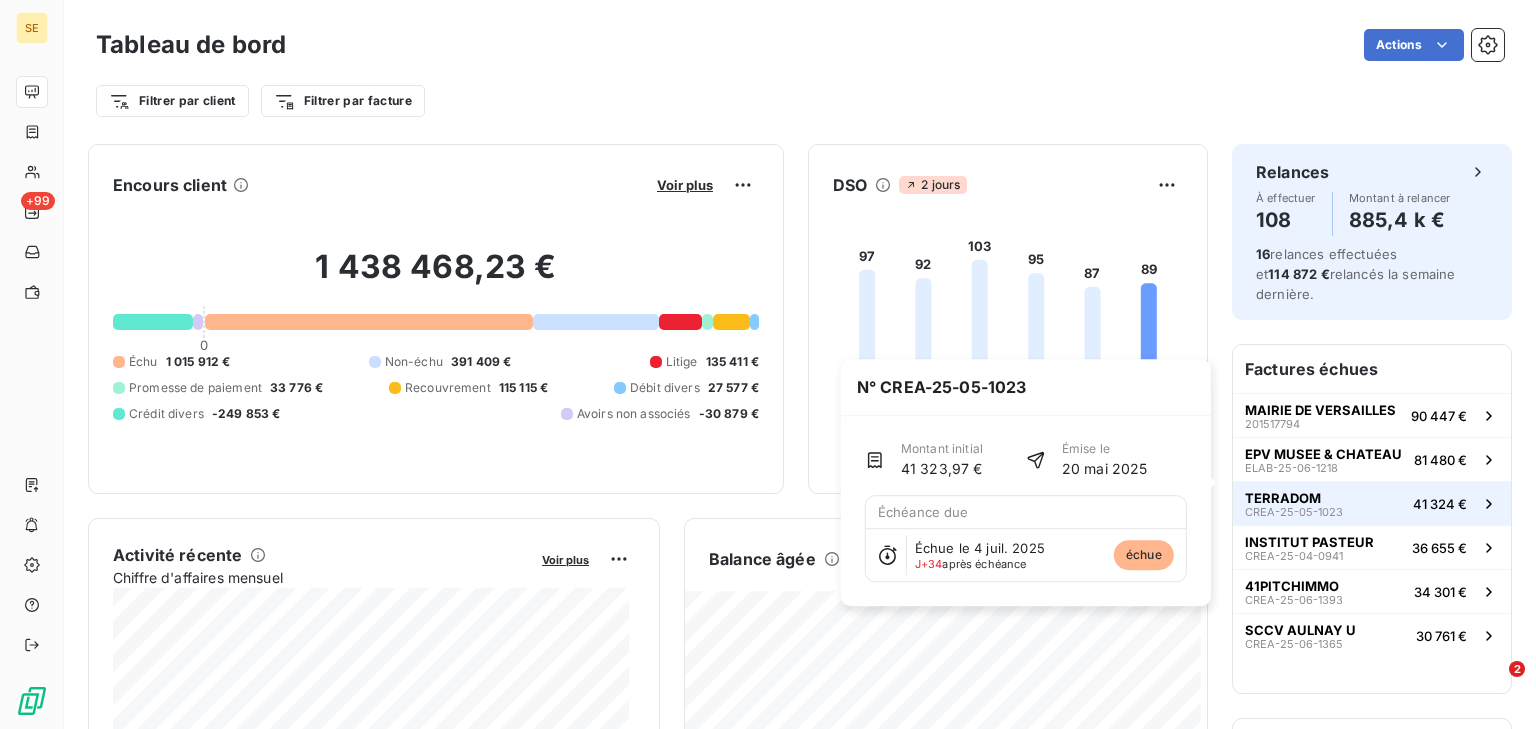 click on "[COMPANY] [ID]" at bounding box center (1294, 504) 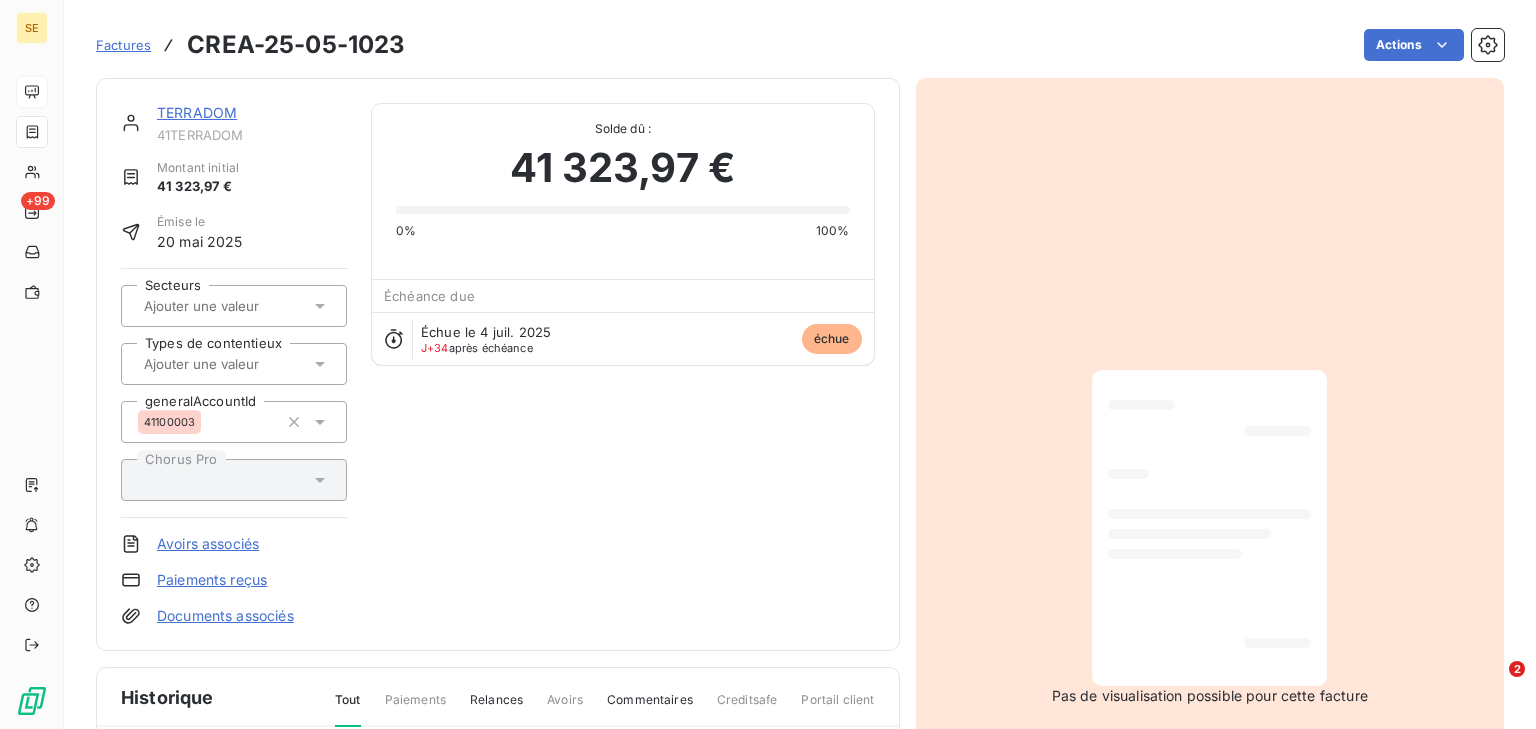 click on "TERRADOM" at bounding box center [197, 112] 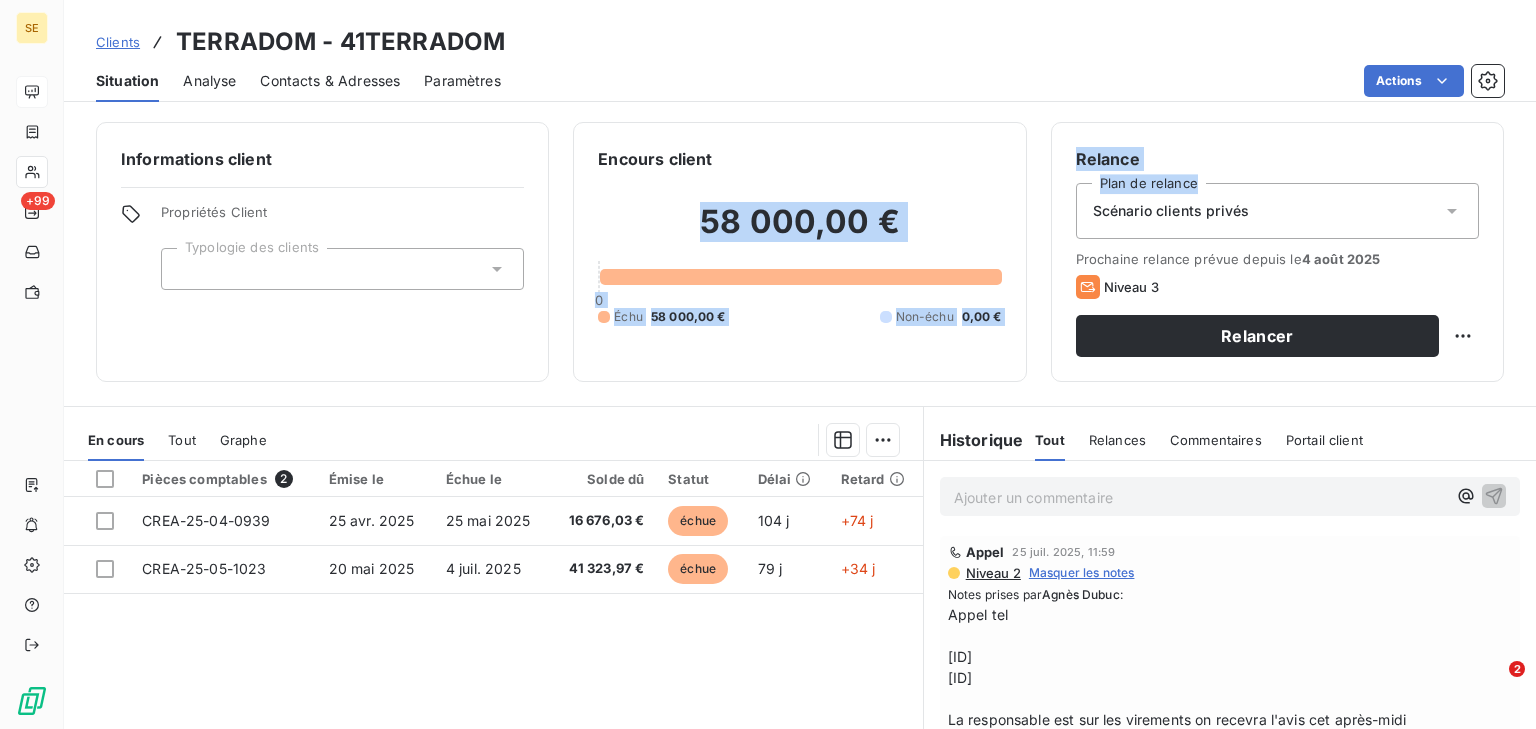 drag, startPoint x: 685, startPoint y: 218, endPoint x: 1040, endPoint y: 224, distance: 355.0507 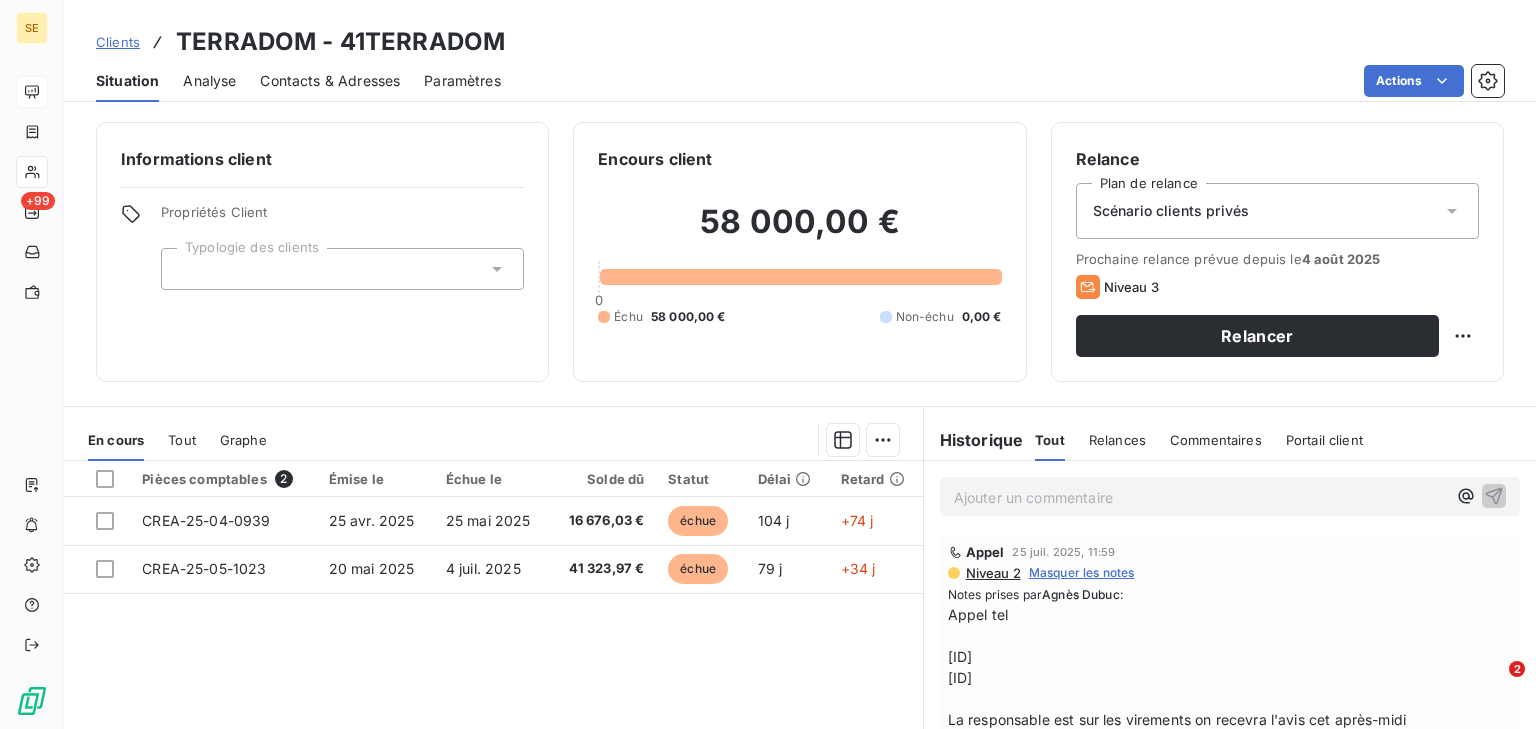scroll, scrollTop: 80, scrollLeft: 0, axis: vertical 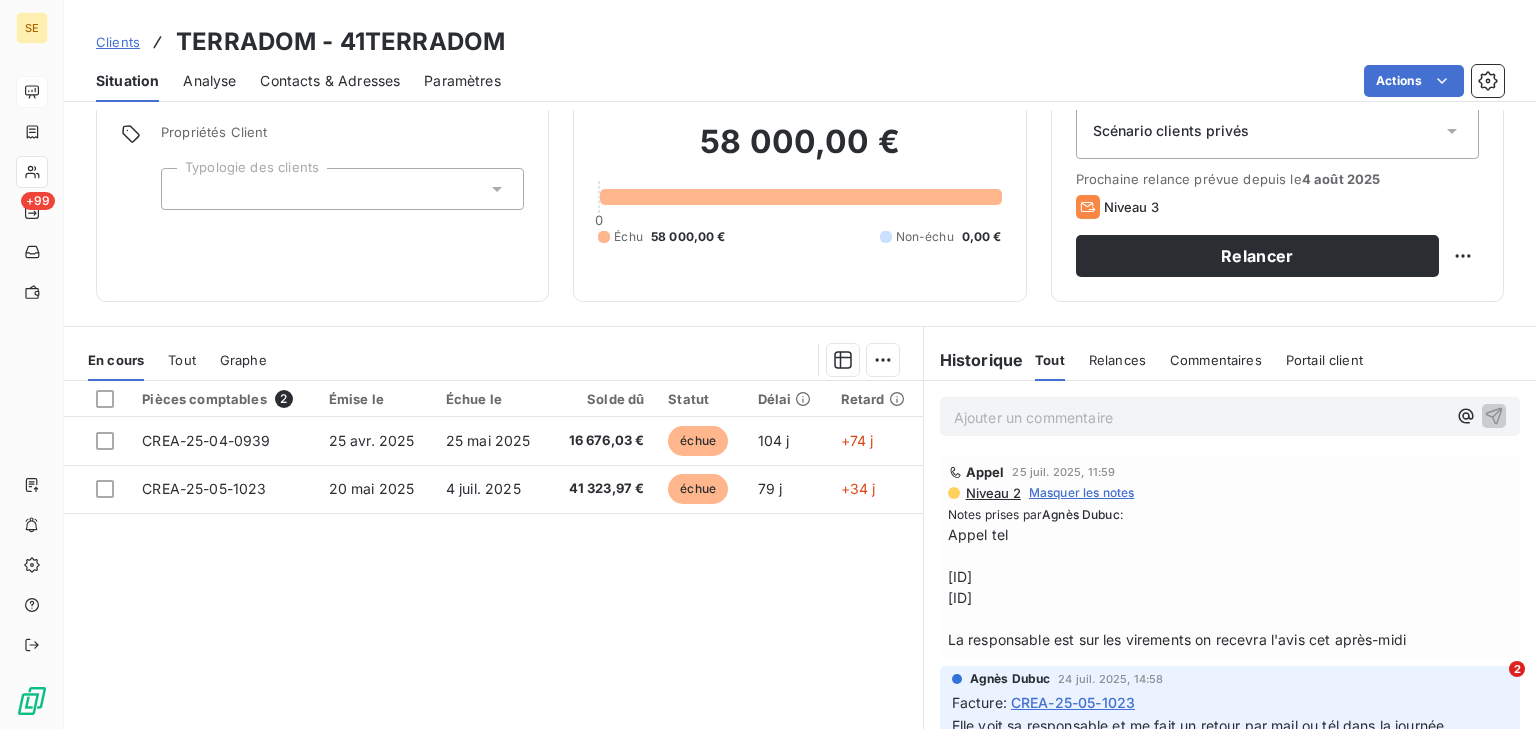 click on "En cours Tout Graphe" at bounding box center [493, 360] 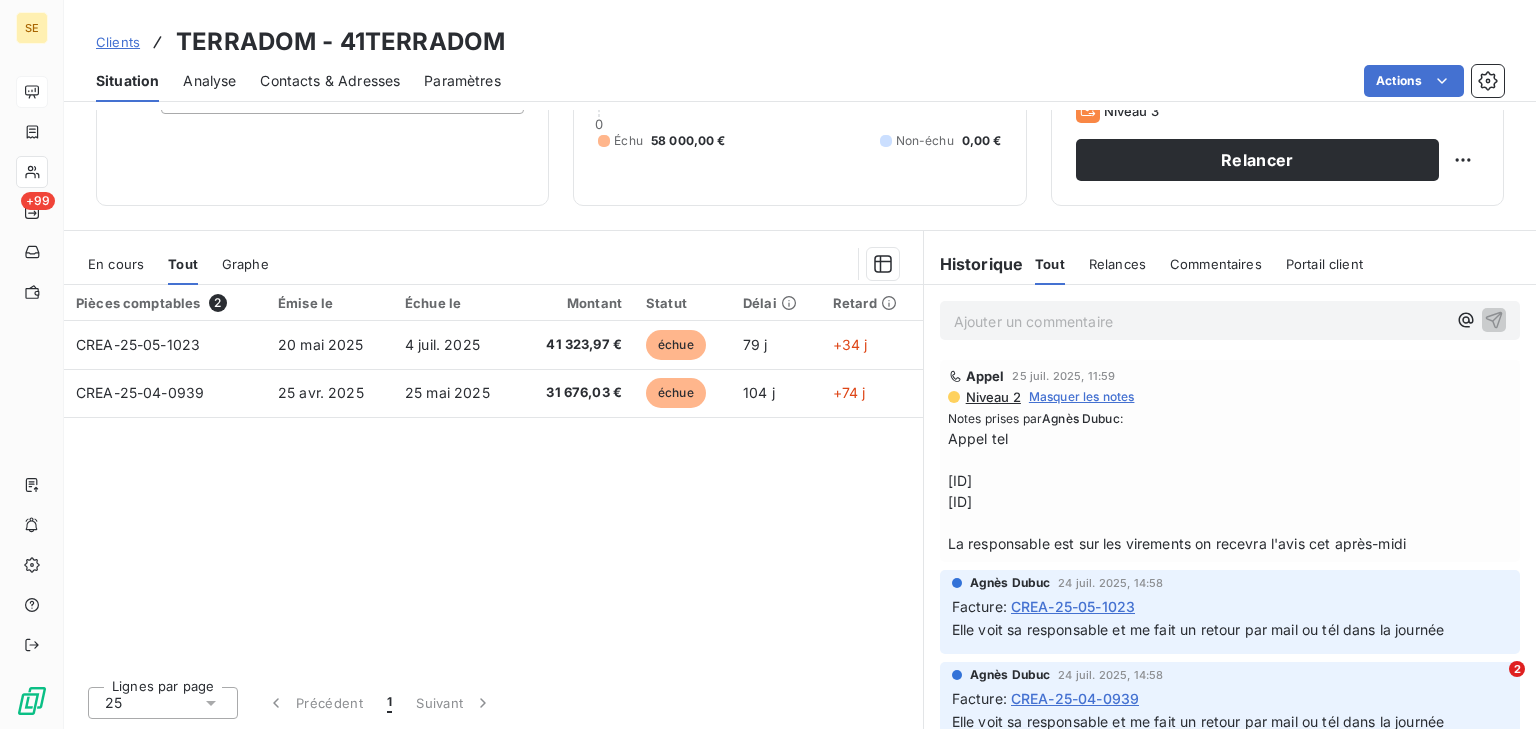 scroll, scrollTop: 176, scrollLeft: 0, axis: vertical 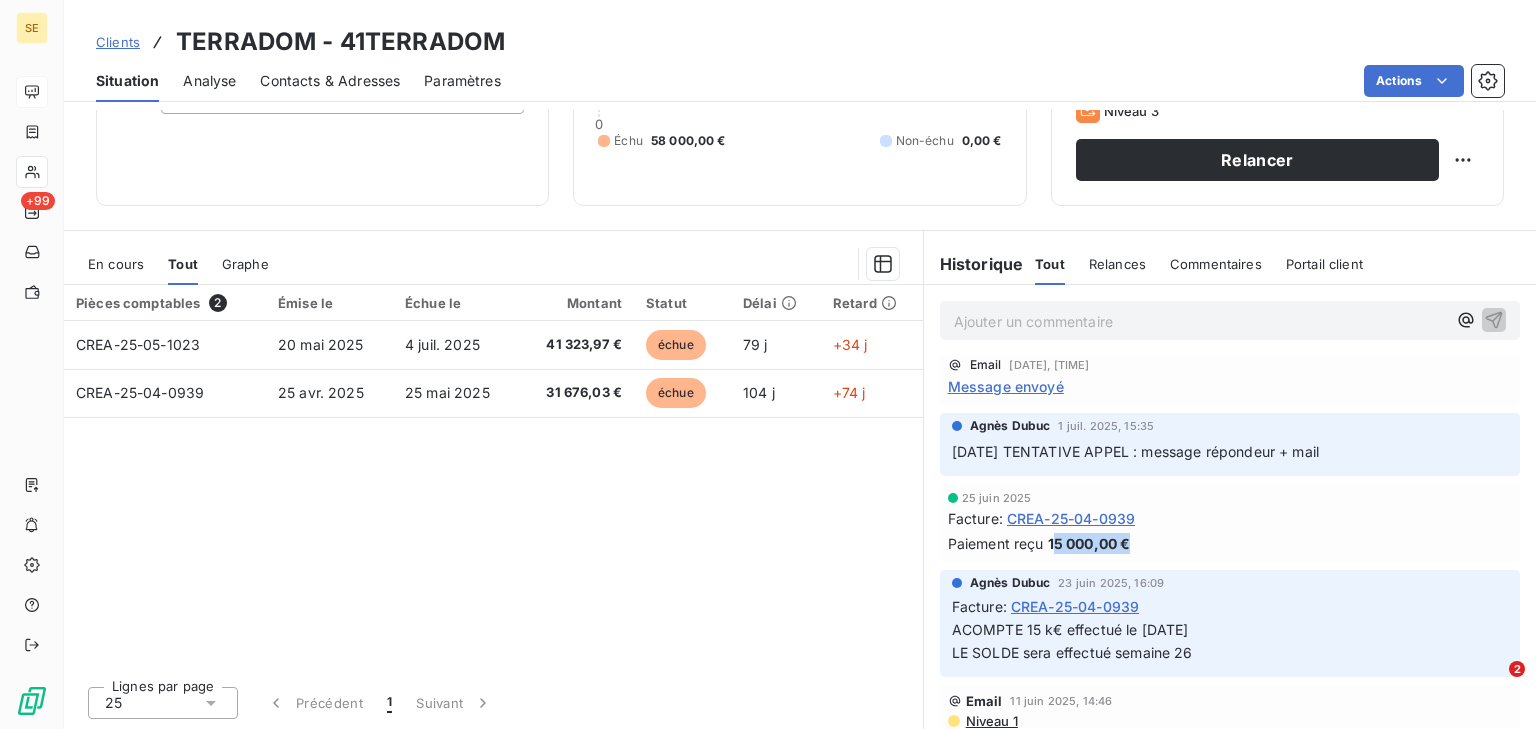 drag, startPoint x: 1045, startPoint y: 544, endPoint x: 1139, endPoint y: 548, distance: 94.08507 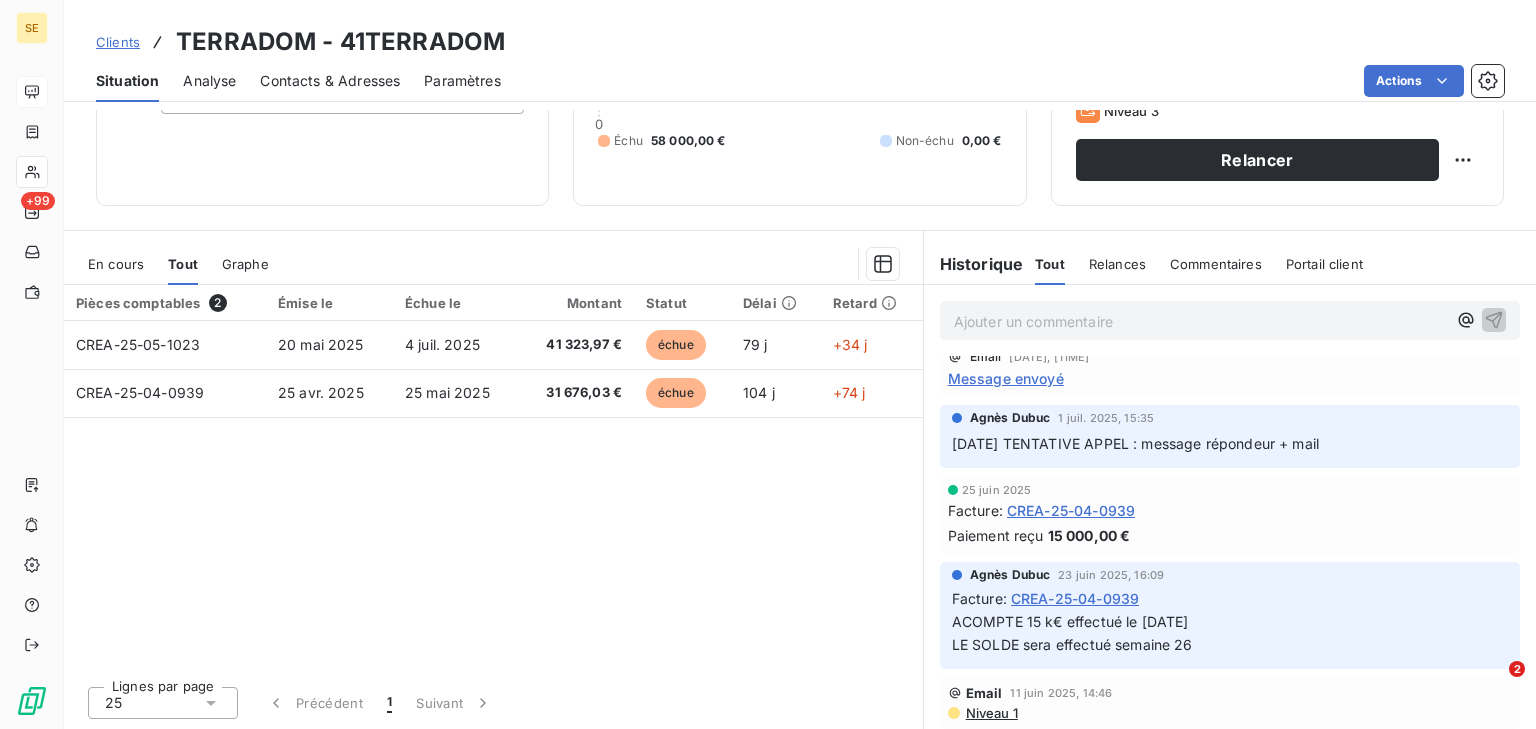 scroll, scrollTop: 571, scrollLeft: 0, axis: vertical 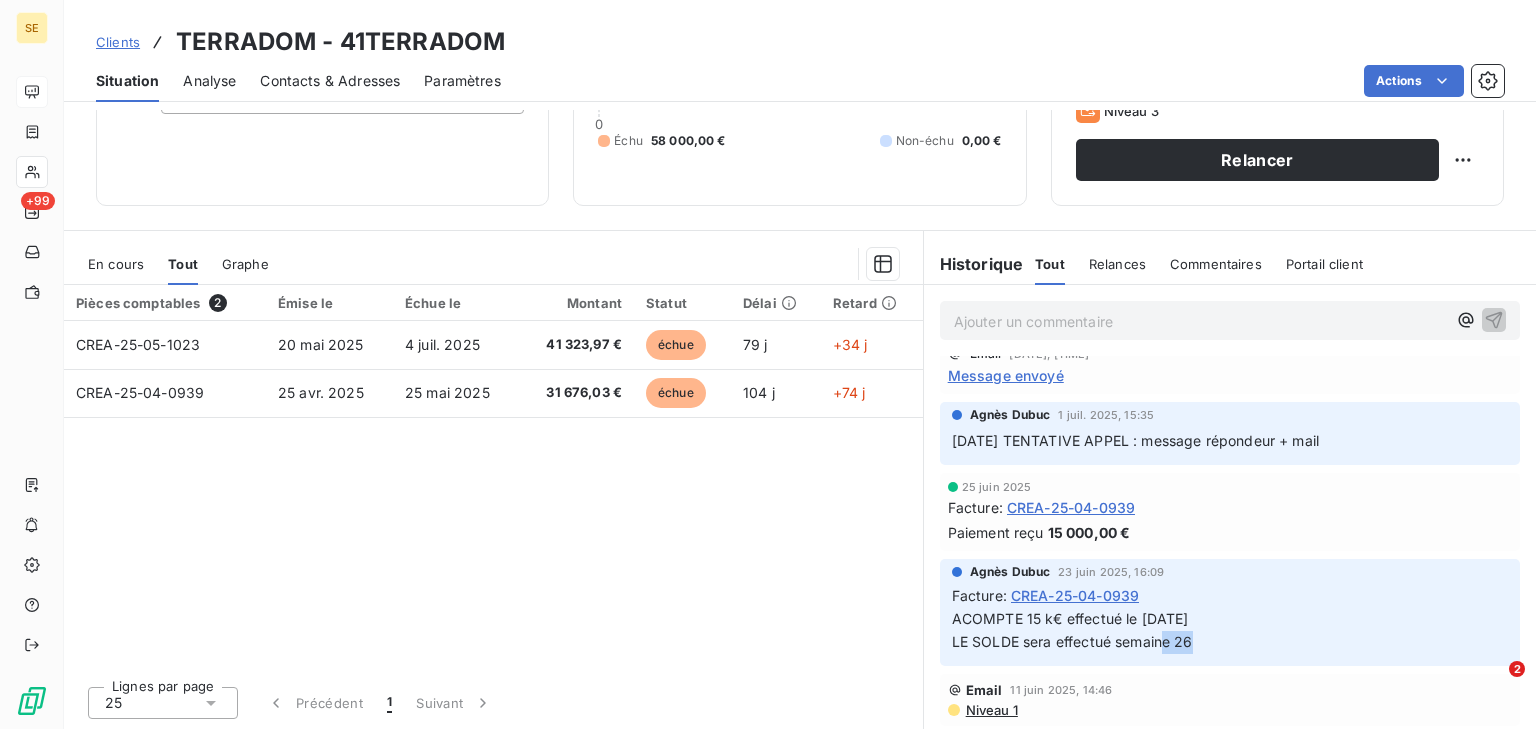 drag, startPoint x: 1162, startPoint y: 640, endPoint x: 1207, endPoint y: 641, distance: 45.01111 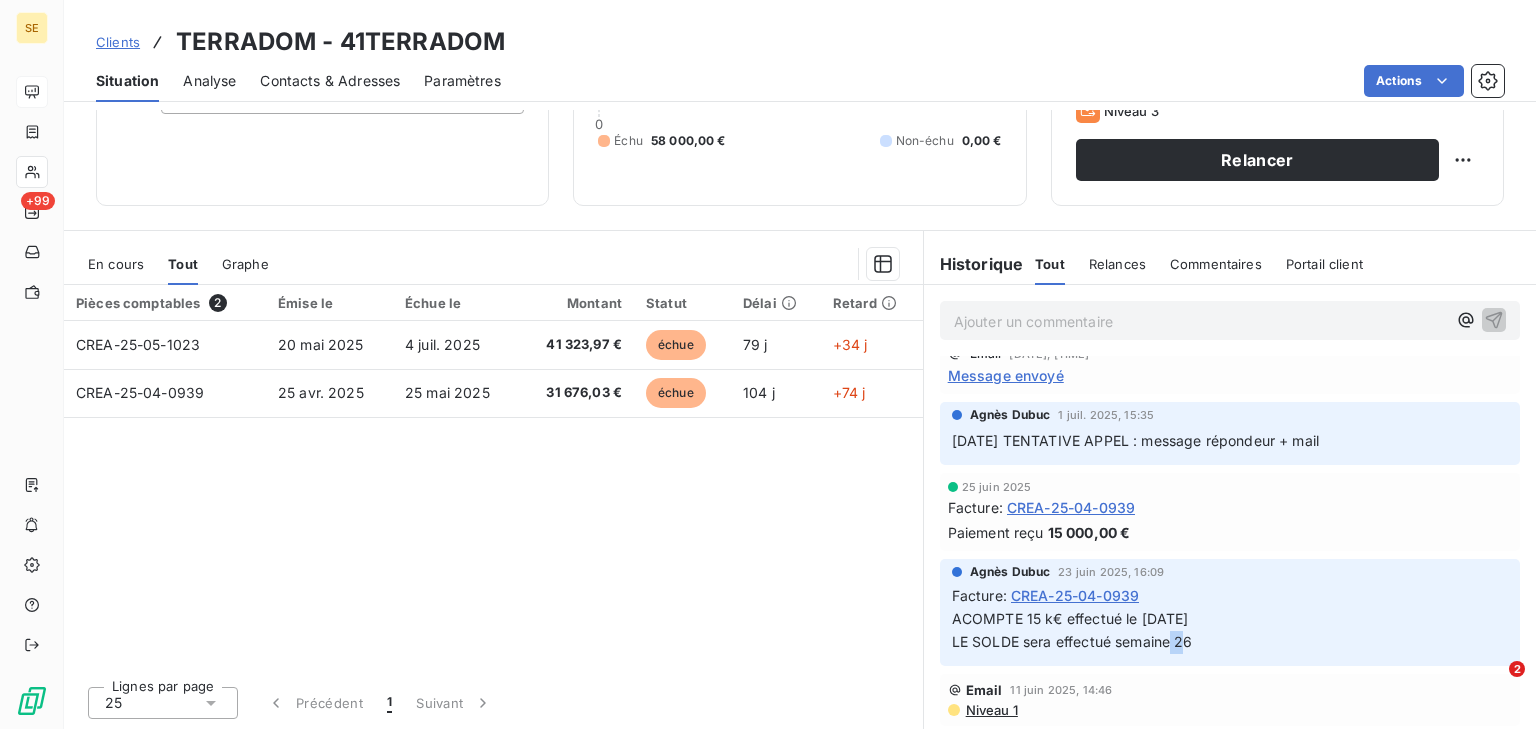 drag, startPoint x: 1172, startPoint y: 636, endPoint x: 1187, endPoint y: 636, distance: 15 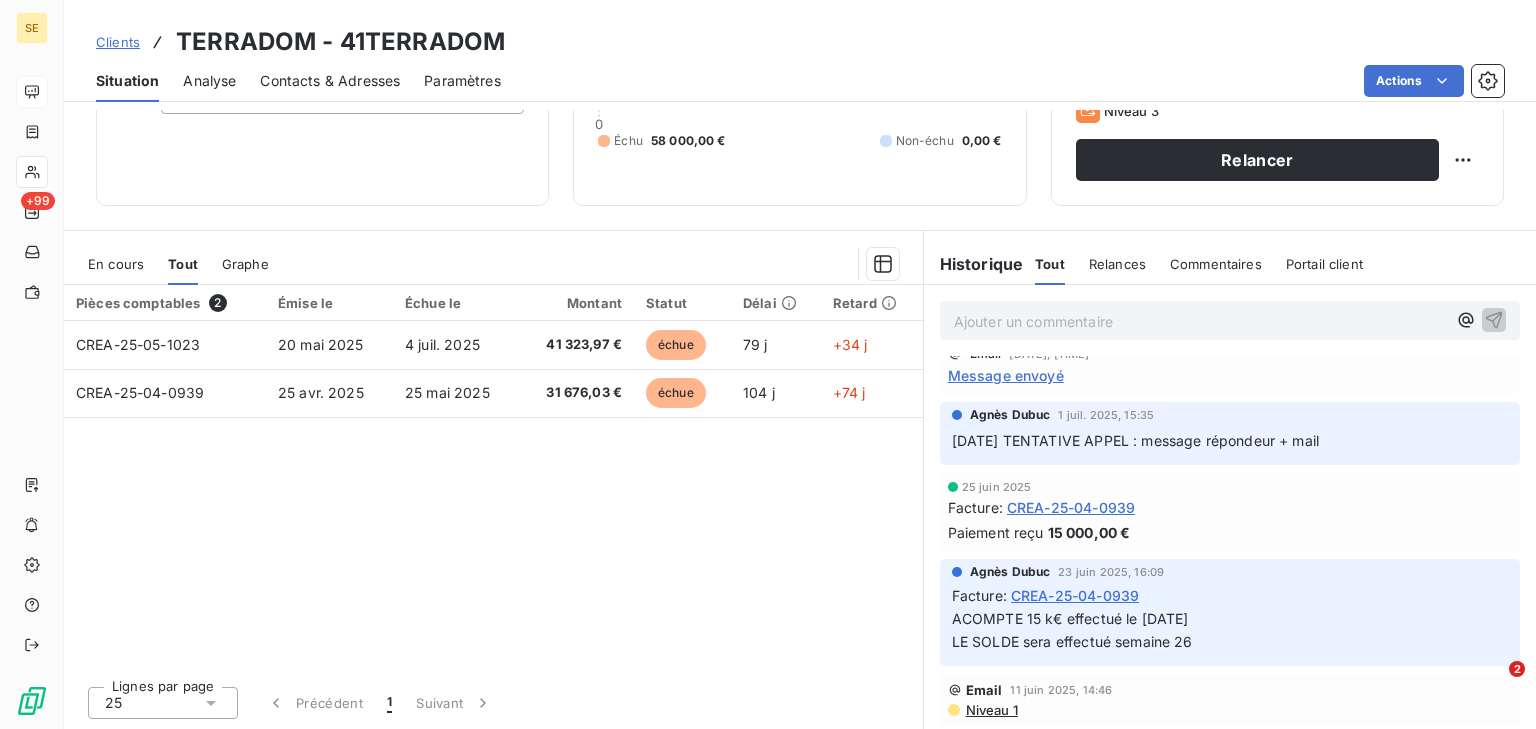 click on "ACOMPTE 15 k€ effectué le [DATE]
LE SOLDE sera effectué semaine 26" at bounding box center (1072, 630) 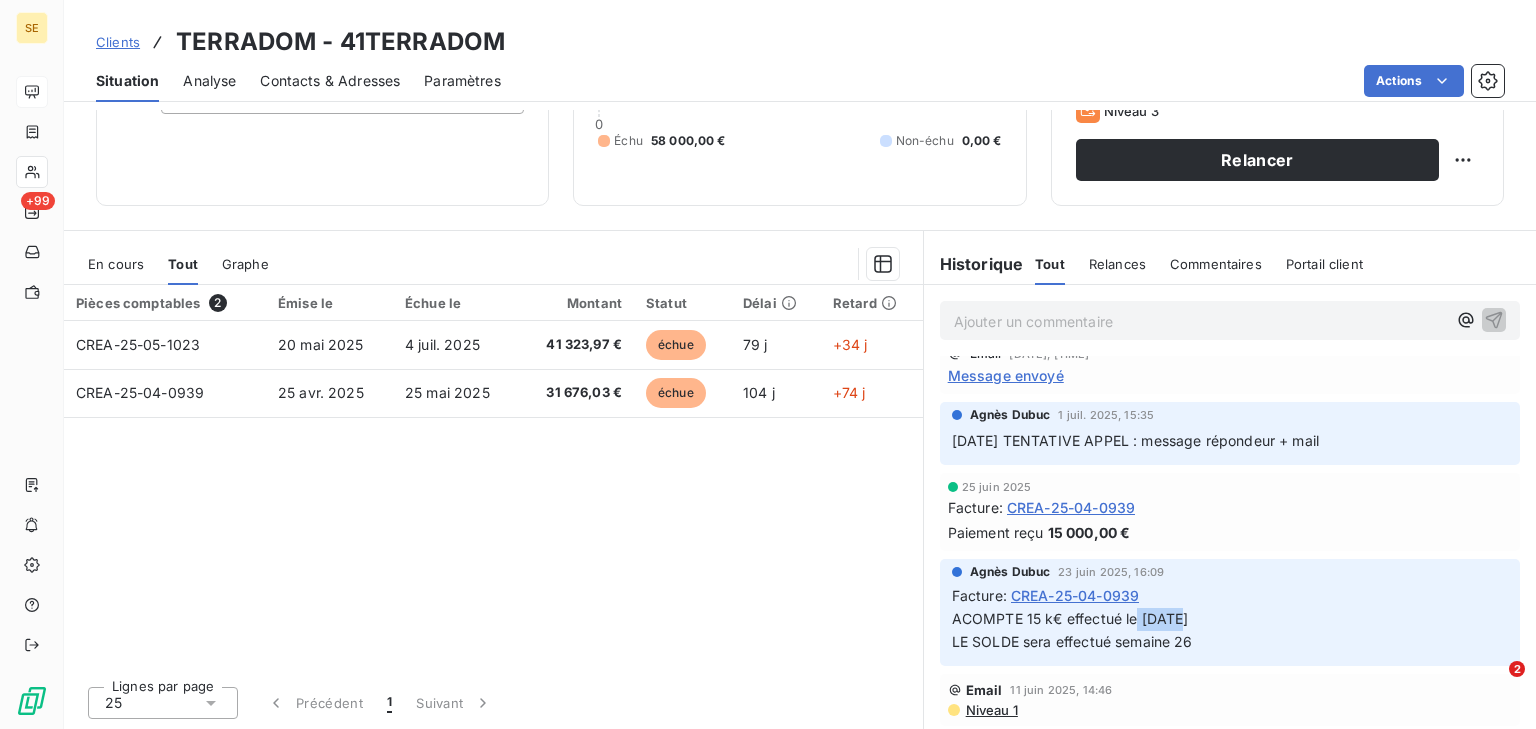 drag, startPoint x: 1128, startPoint y: 622, endPoint x: 1197, endPoint y: 622, distance: 69 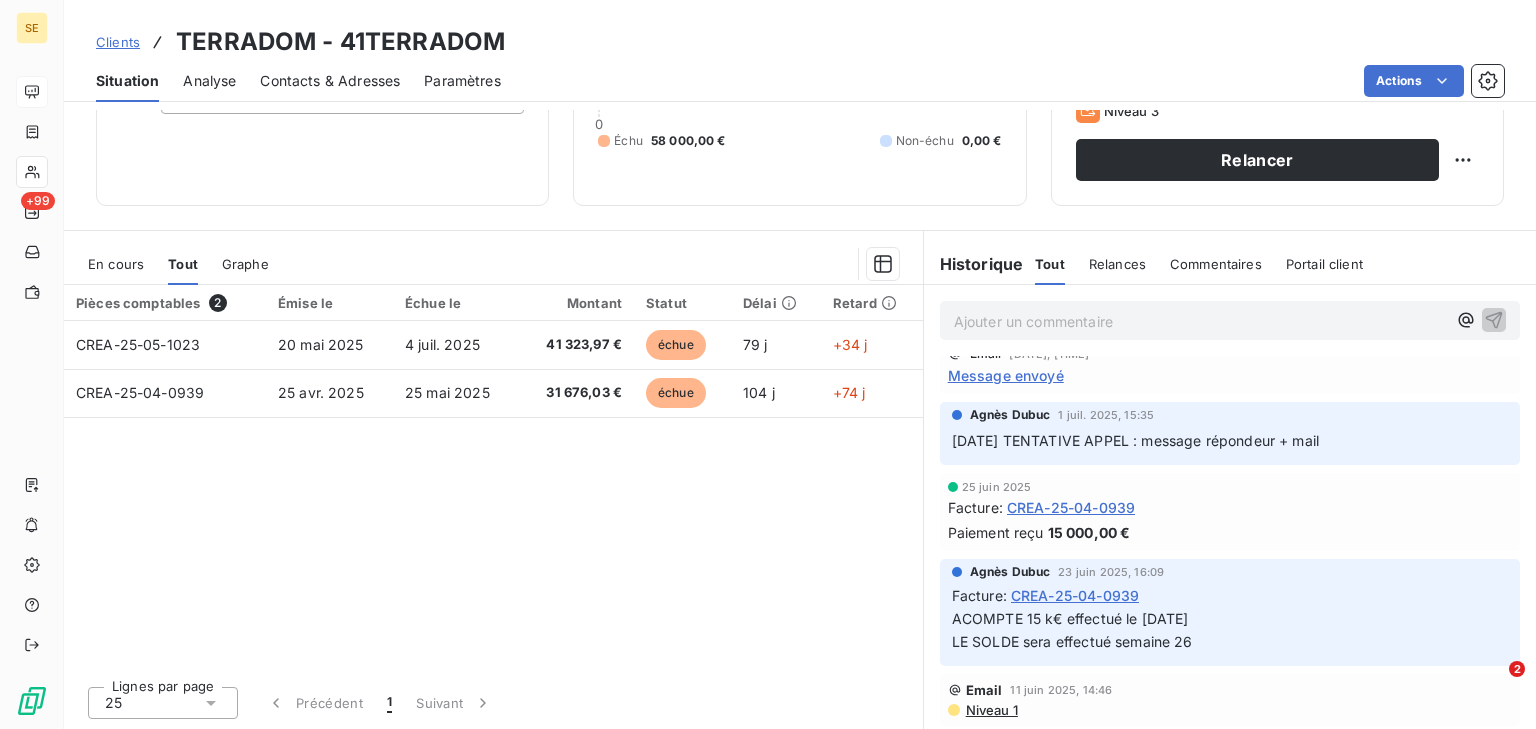 click on "ACOMPTE 15 k€ effectué le [DATE]
LE SOLDE sera effectué semaine 26" at bounding box center [1072, 630] 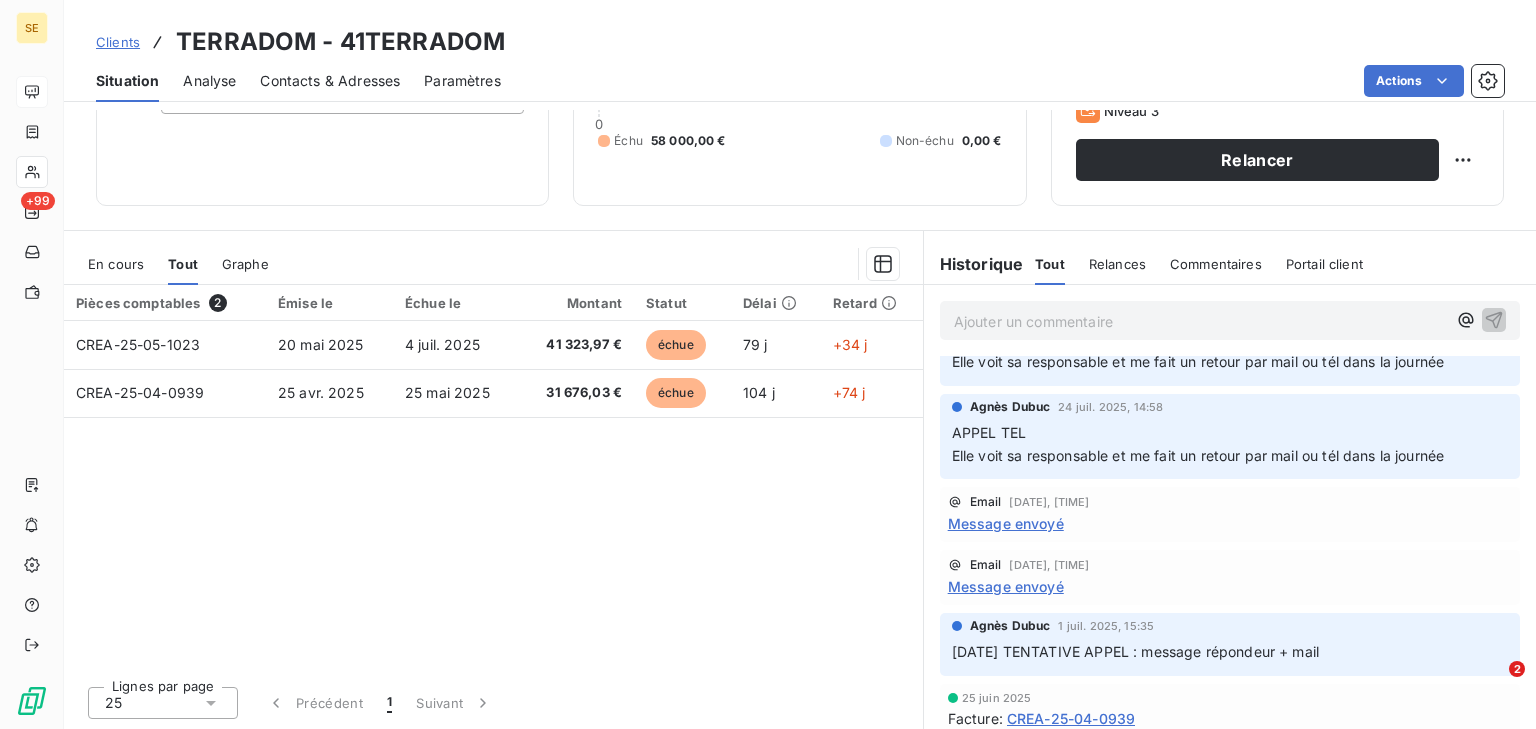 scroll, scrollTop: 331, scrollLeft: 0, axis: vertical 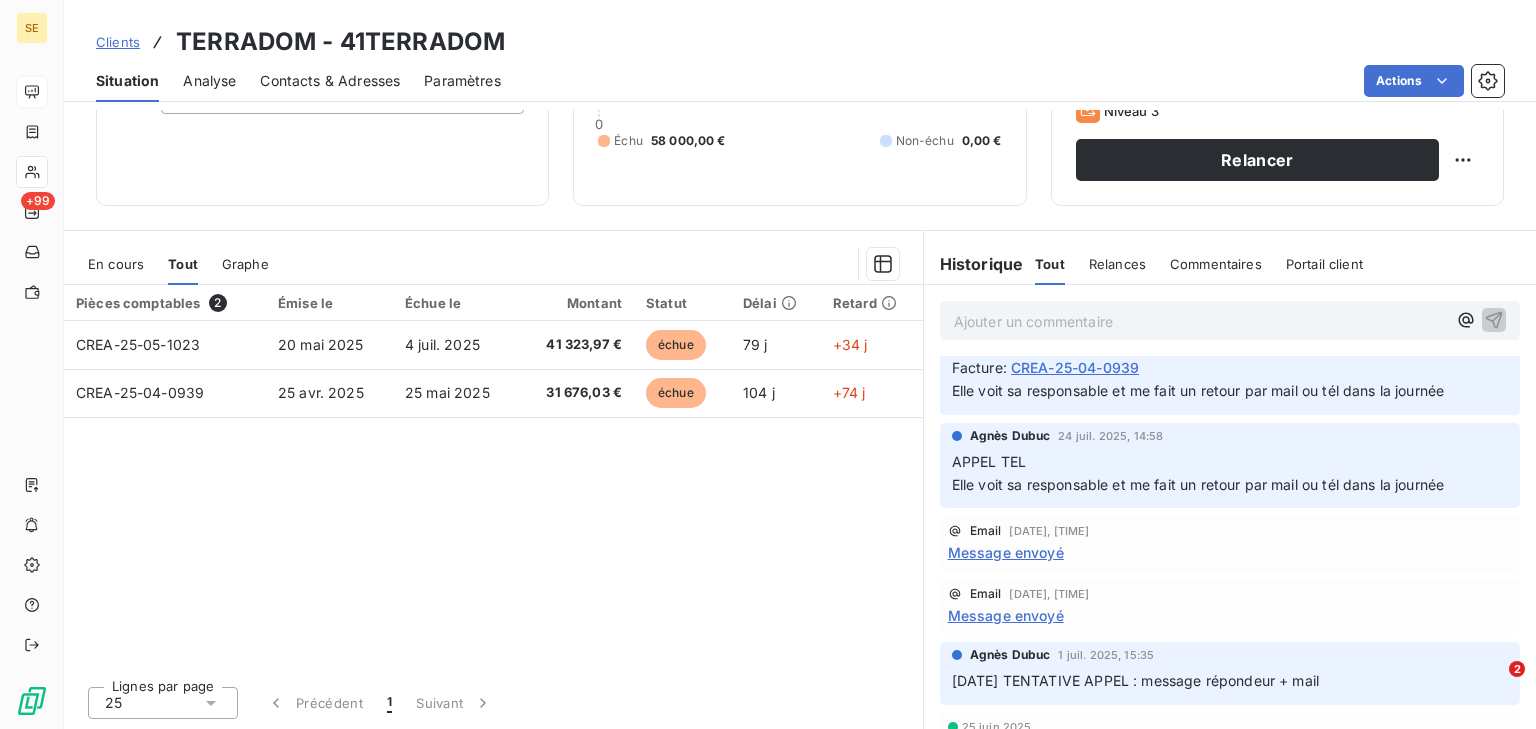 click on "Message envoyé" at bounding box center (1006, 552) 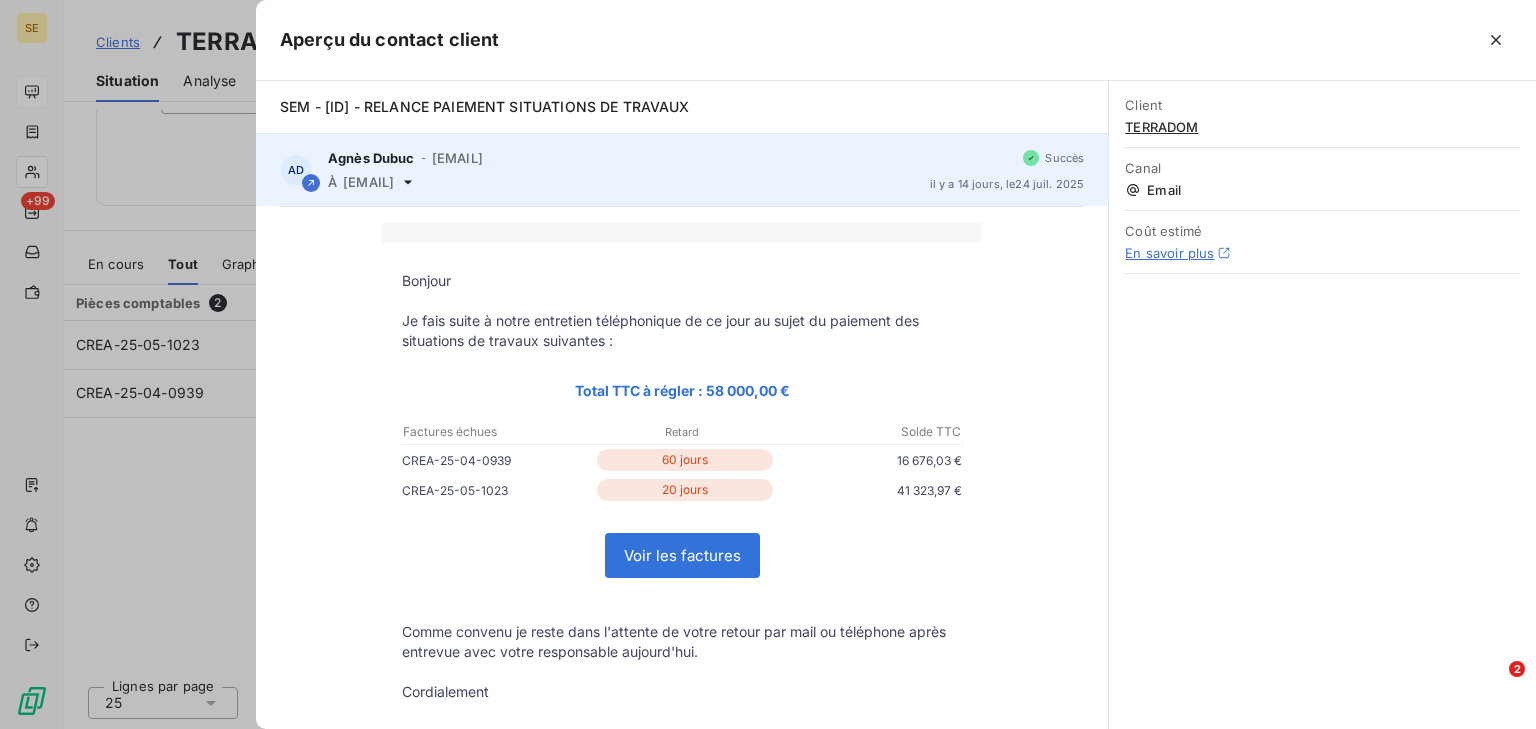 click 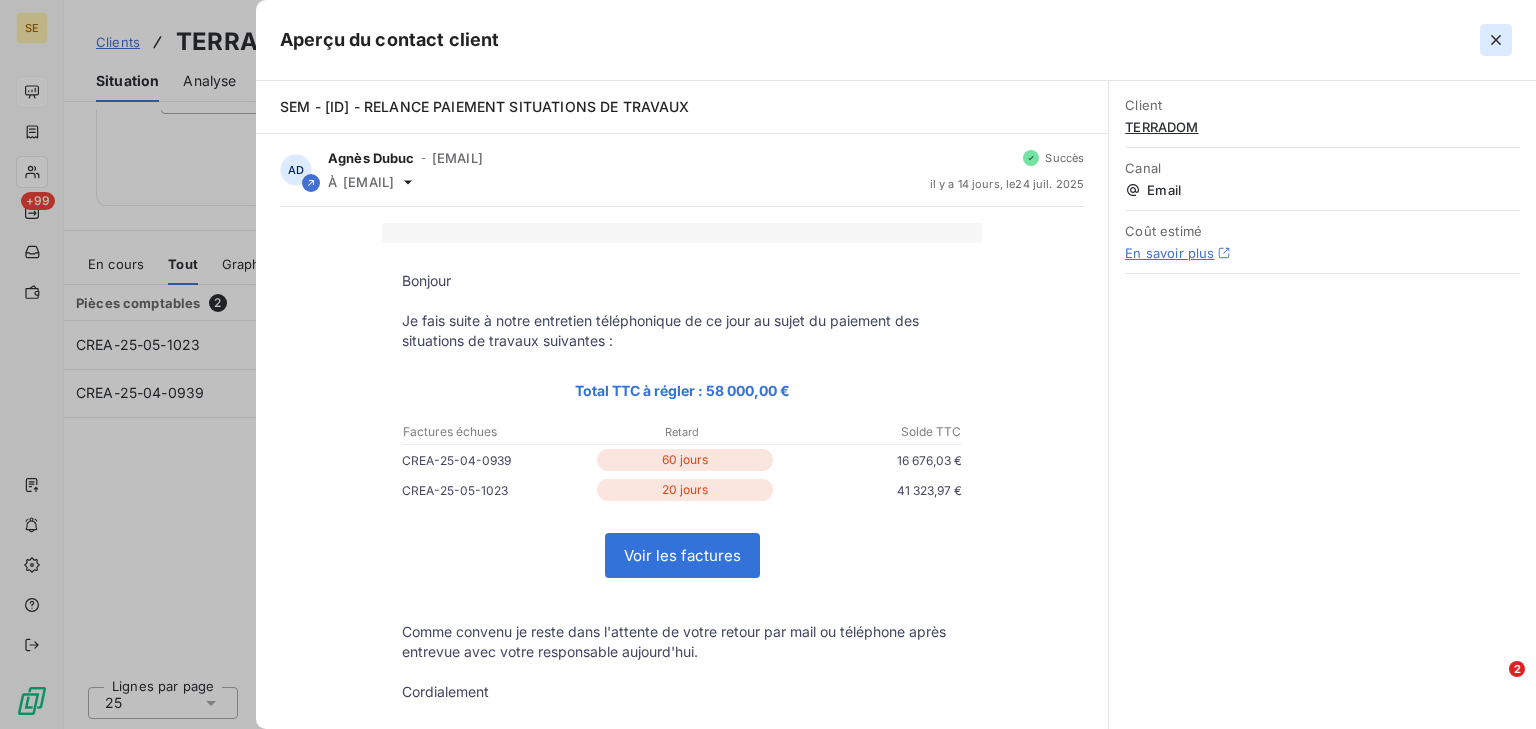 click 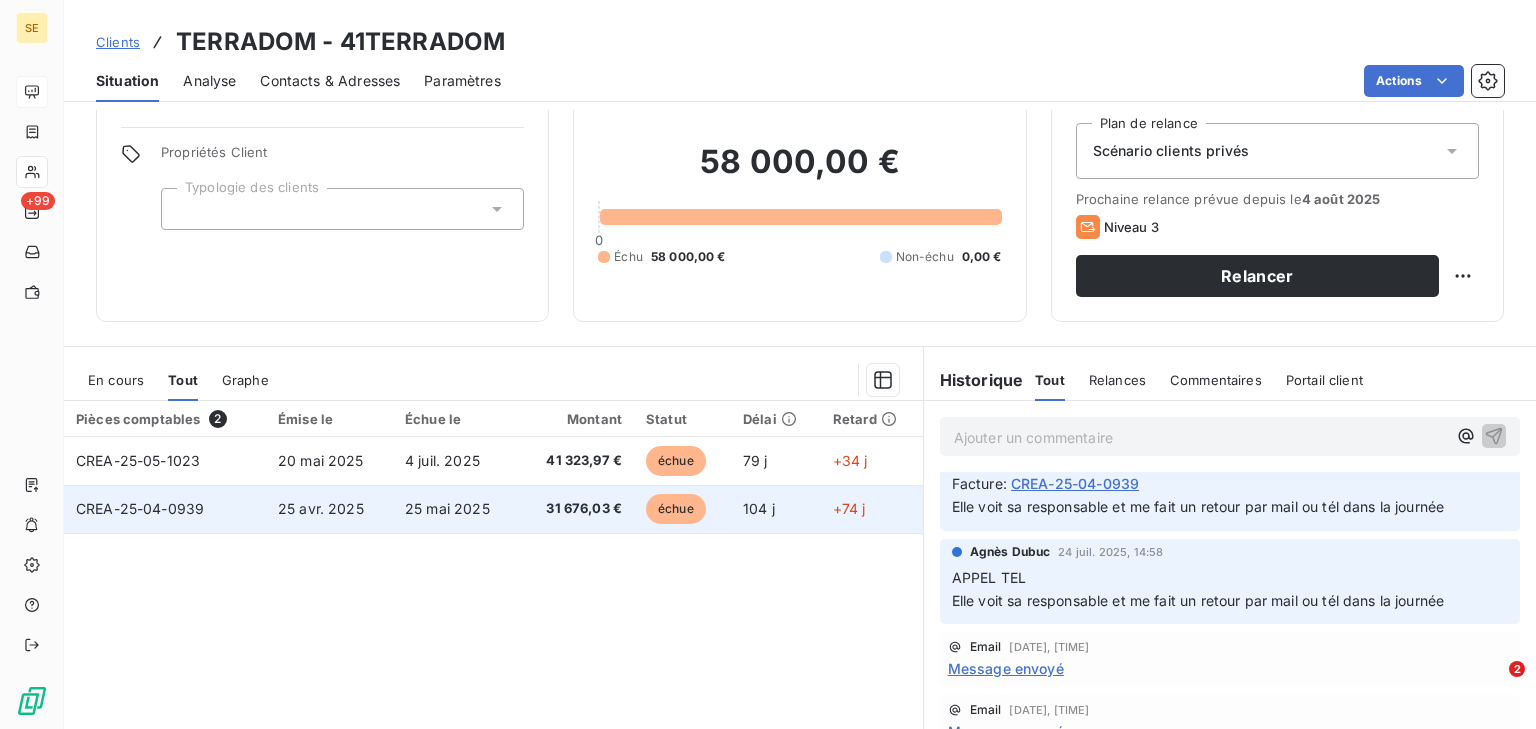 scroll, scrollTop: 0, scrollLeft: 0, axis: both 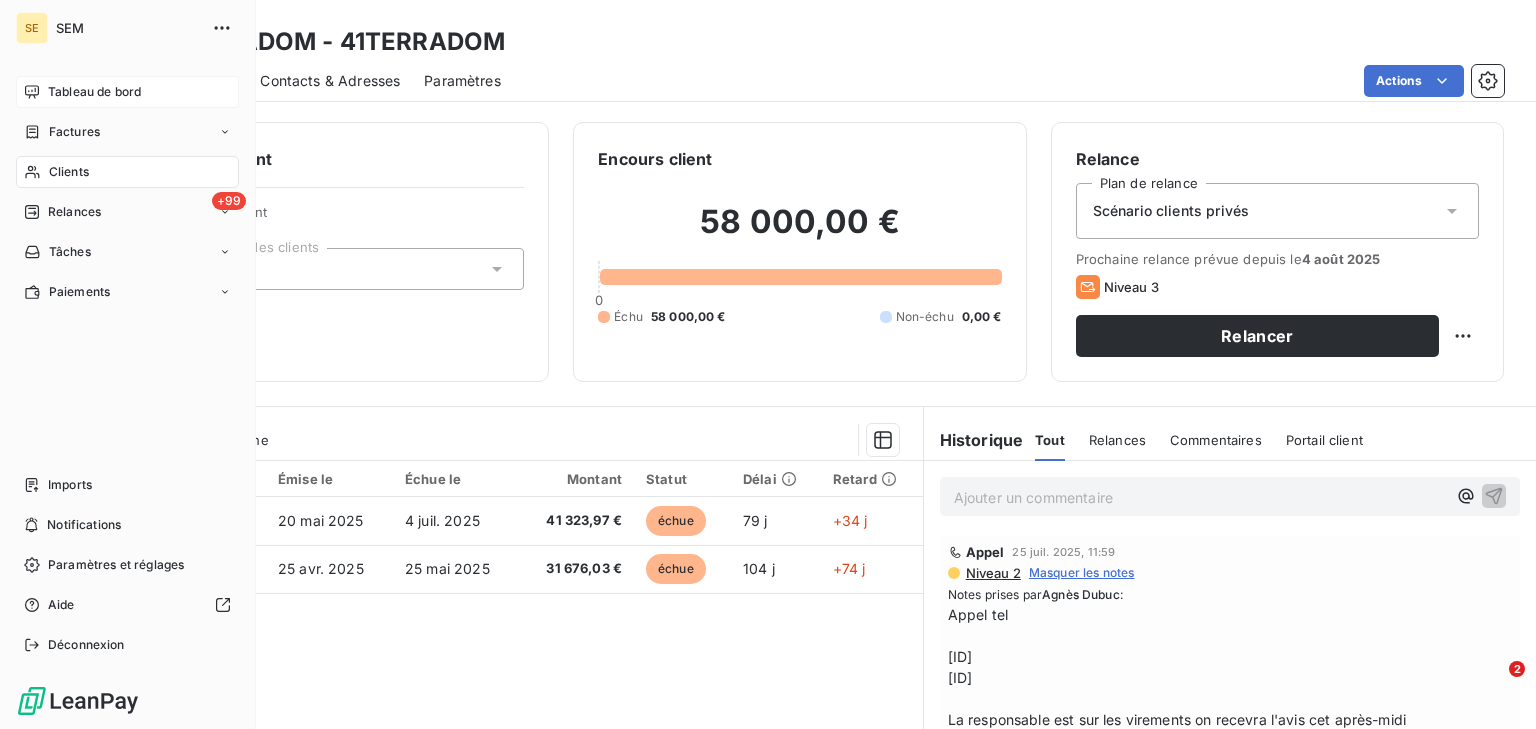 click on "Tableau de bord" at bounding box center [94, 92] 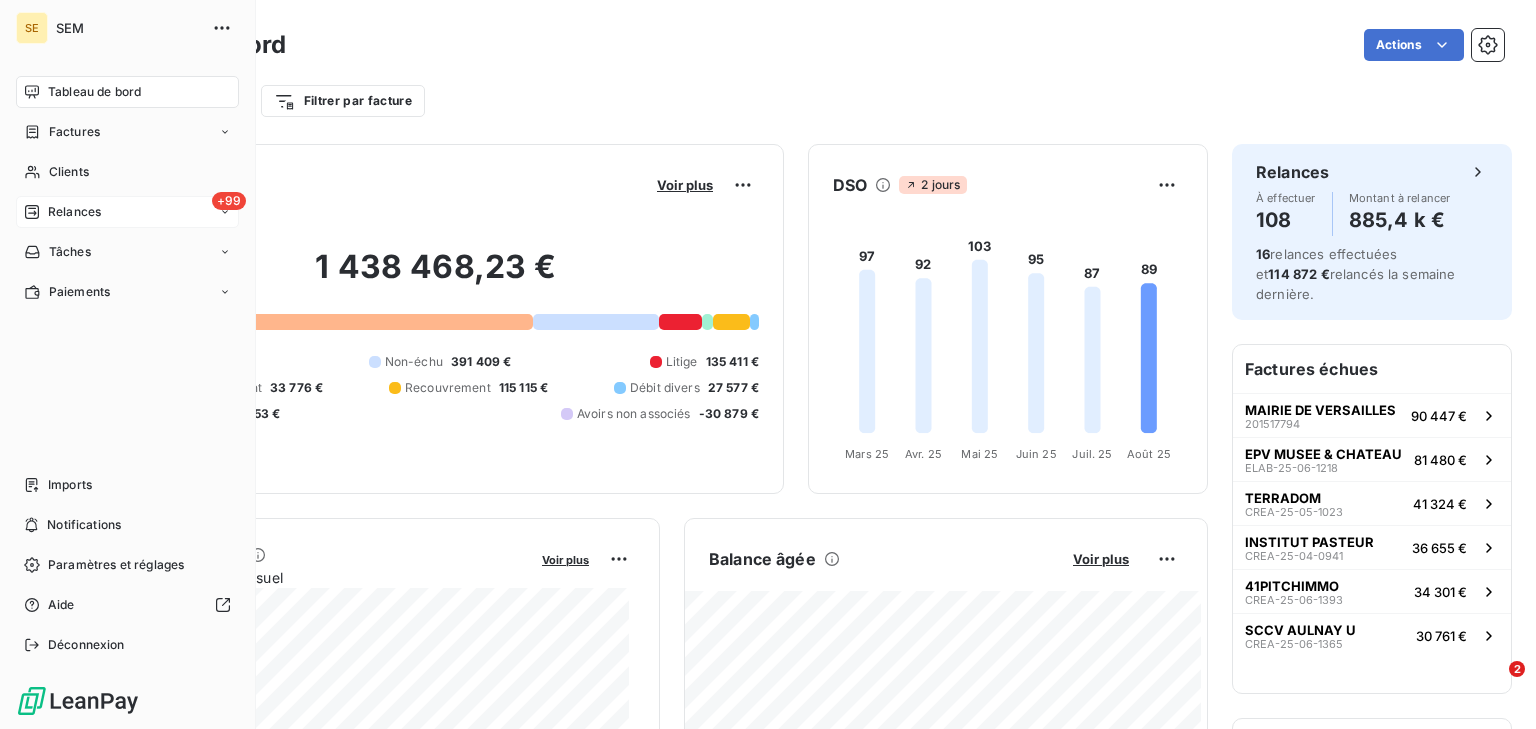 click on "+99 Relances" at bounding box center (127, 212) 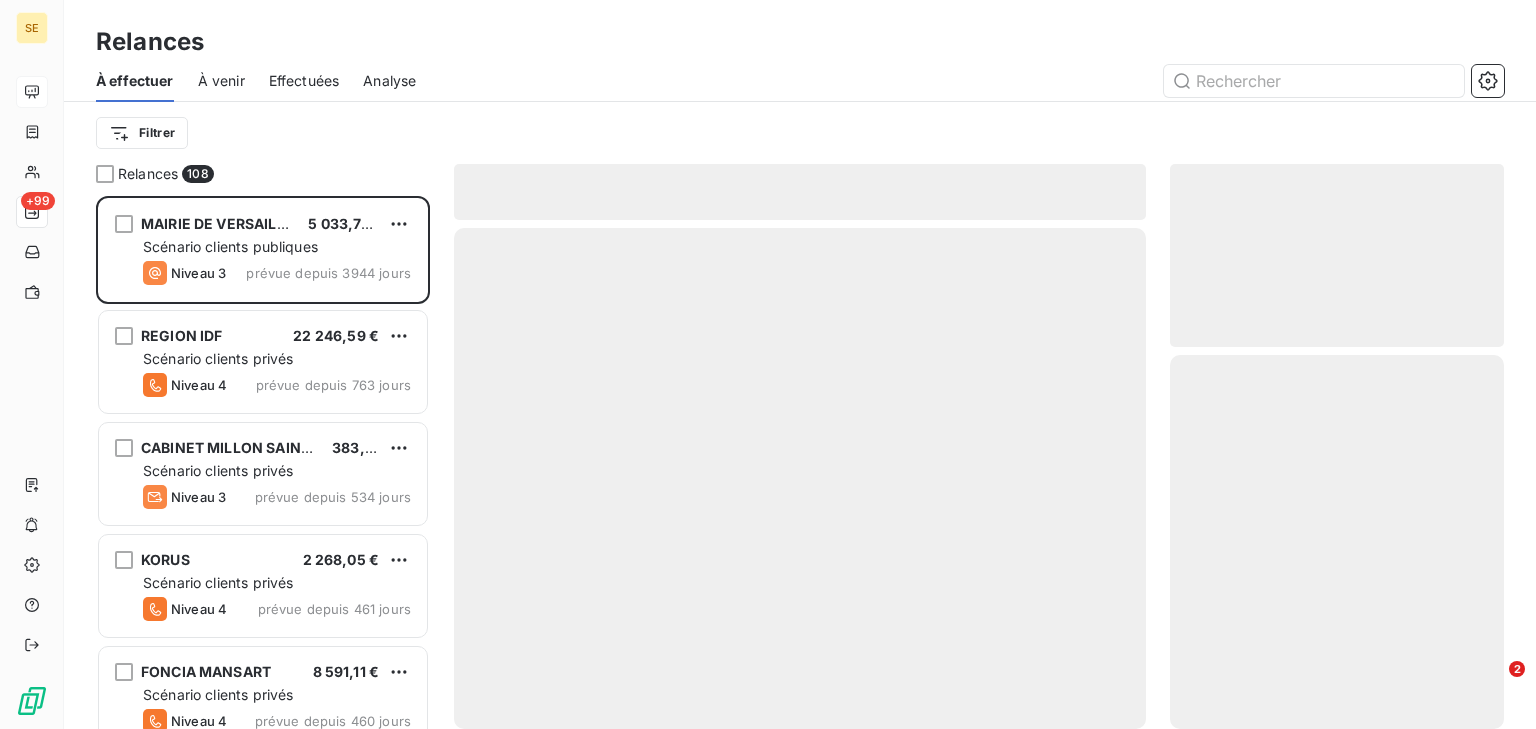 scroll, scrollTop: 13, scrollLeft: 12, axis: both 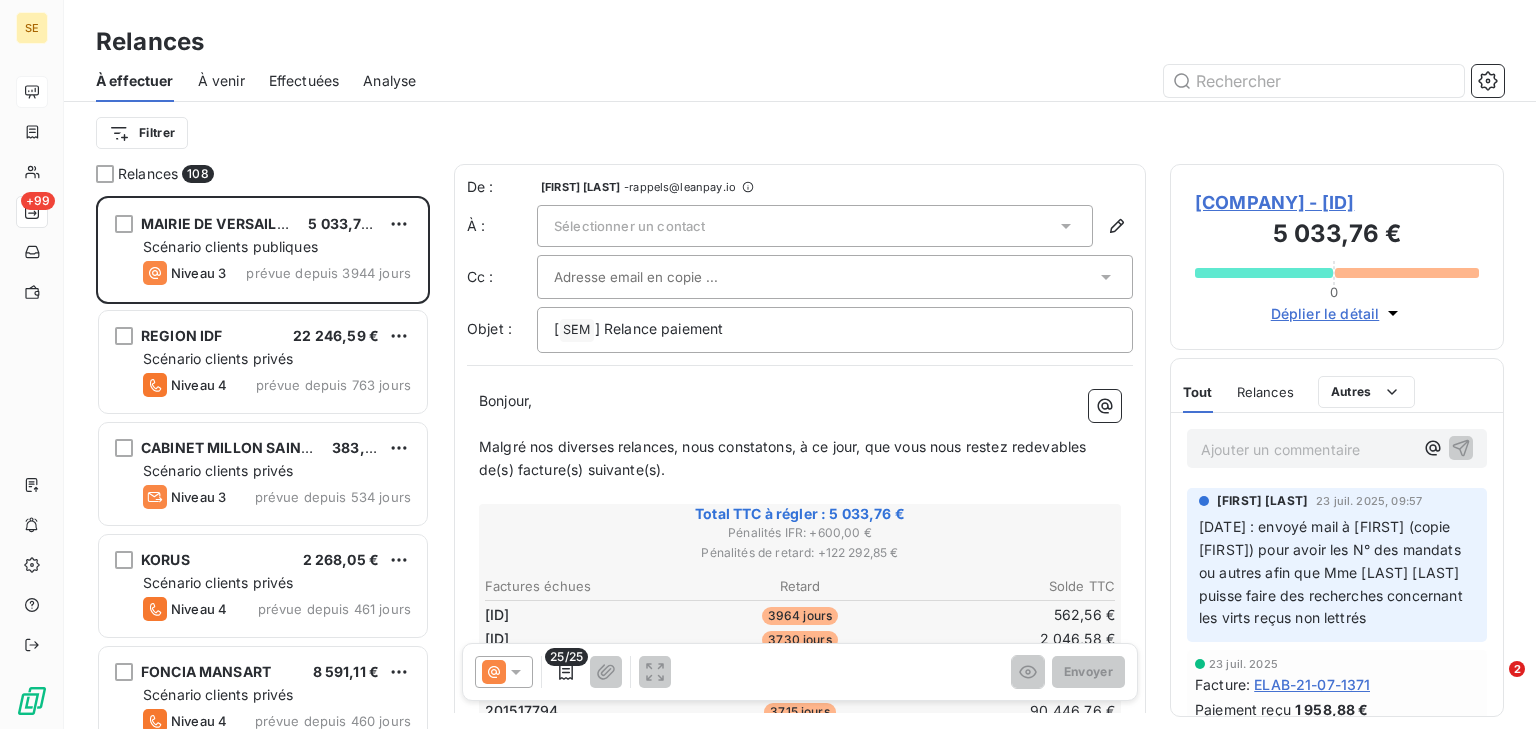 click on "Effectuées" at bounding box center [304, 81] 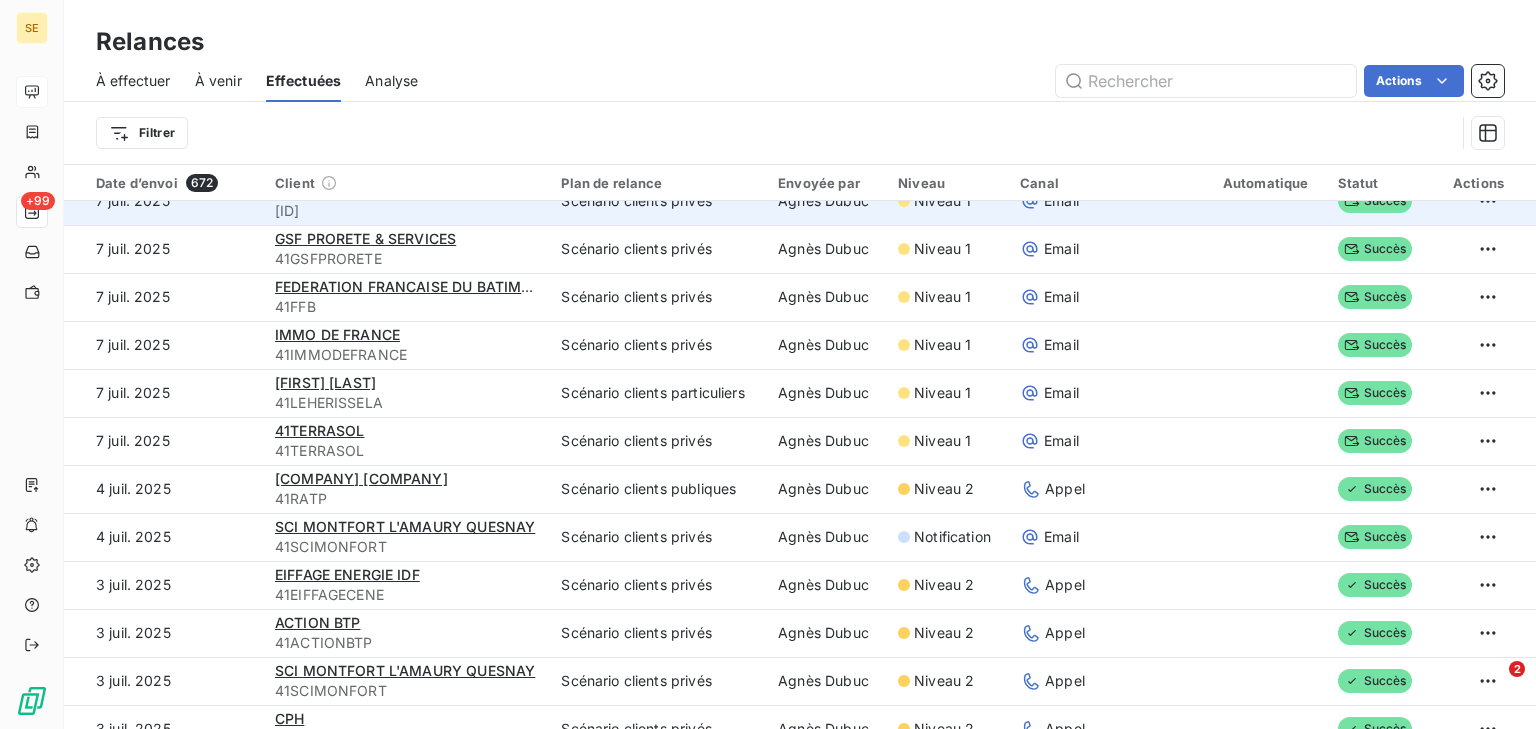 scroll, scrollTop: 4272, scrollLeft: 0, axis: vertical 